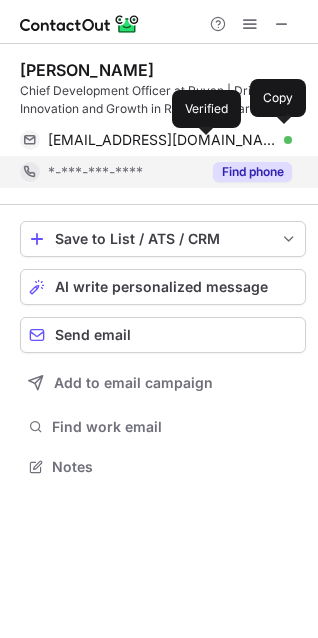 scroll, scrollTop: 0, scrollLeft: 0, axis: both 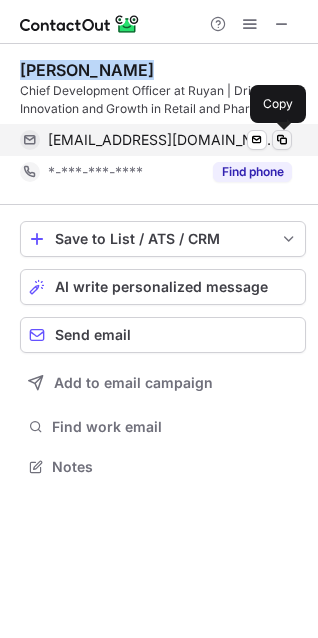 click at bounding box center (282, 140) 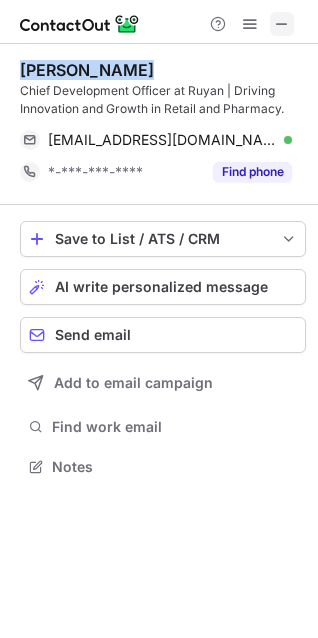 click at bounding box center (282, 24) 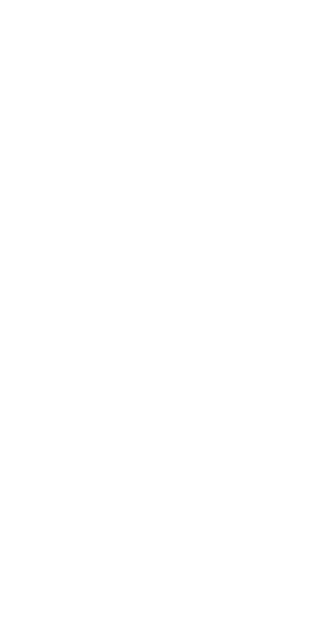 scroll, scrollTop: 0, scrollLeft: 0, axis: both 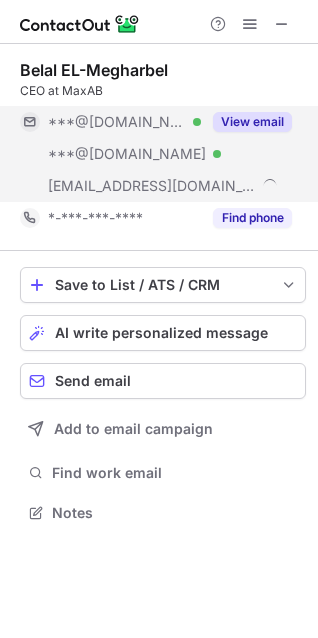 click on "View email" at bounding box center (252, 122) 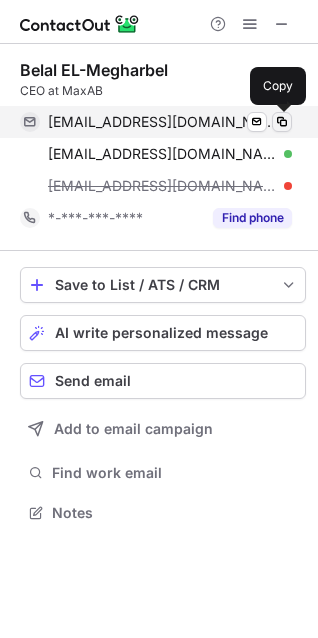 click at bounding box center (282, 122) 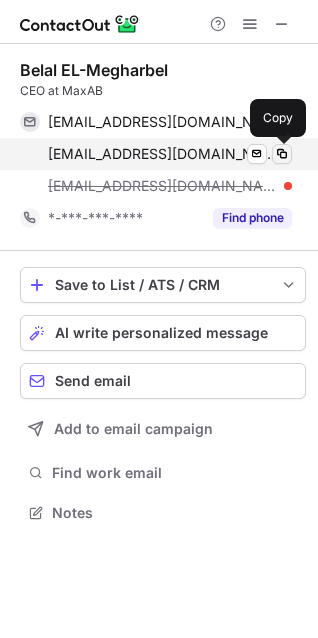 click at bounding box center (282, 154) 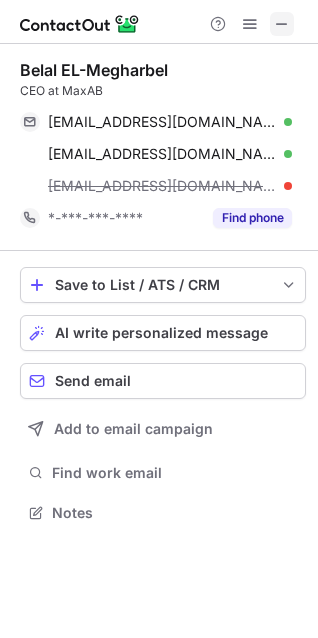 click at bounding box center (282, 24) 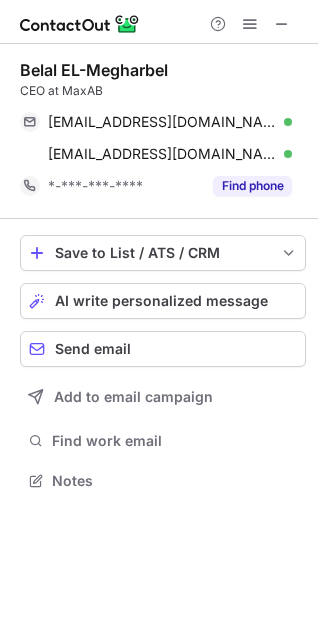 scroll, scrollTop: 467, scrollLeft: 318, axis: both 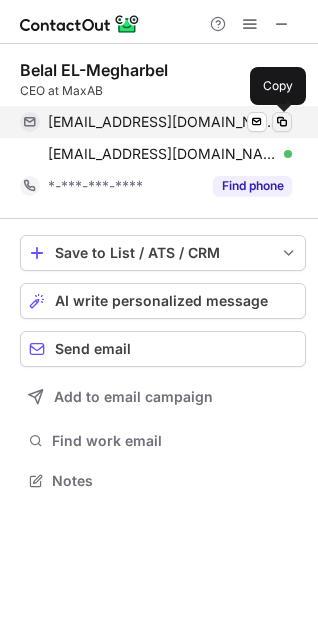 click at bounding box center (282, 122) 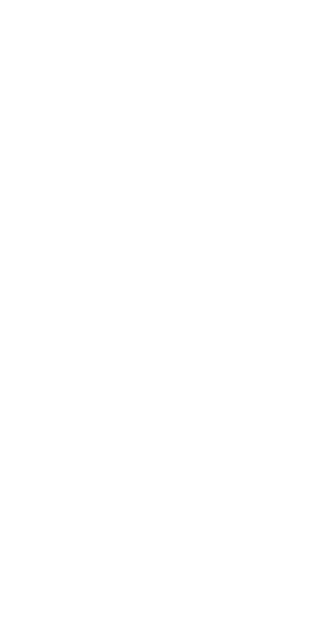 scroll, scrollTop: 0, scrollLeft: 0, axis: both 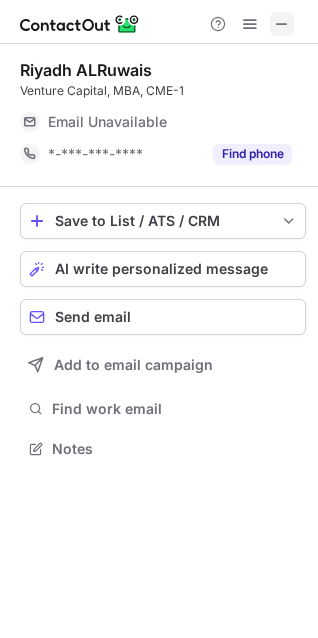 click at bounding box center [282, 24] 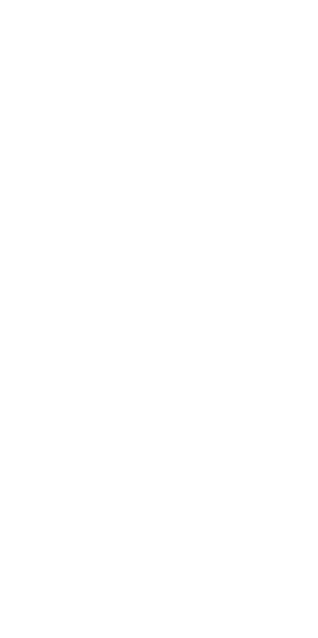 scroll, scrollTop: 0, scrollLeft: 0, axis: both 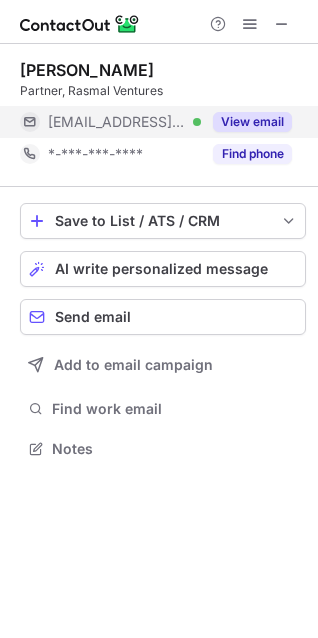 click on "View email" at bounding box center [252, 122] 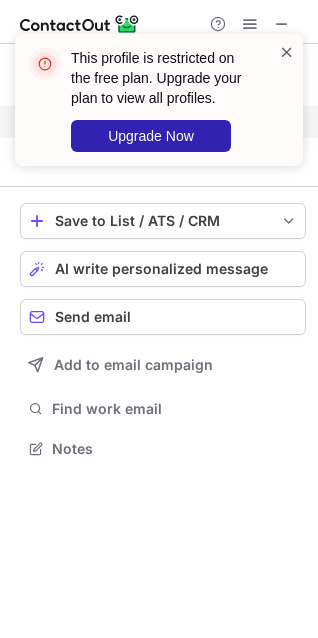 click at bounding box center [287, 52] 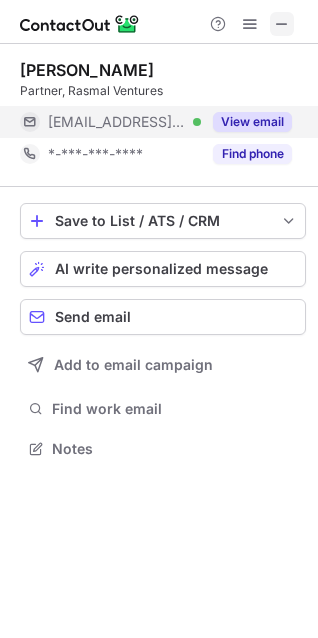 click at bounding box center (282, 24) 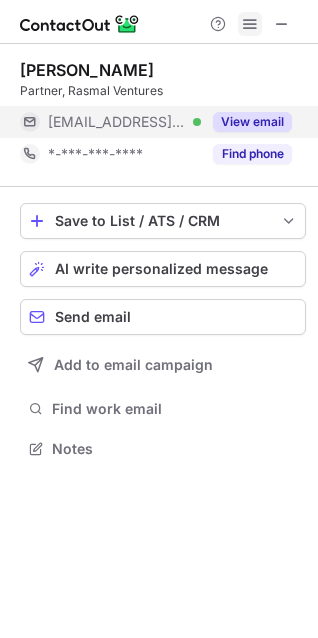 click at bounding box center (250, 24) 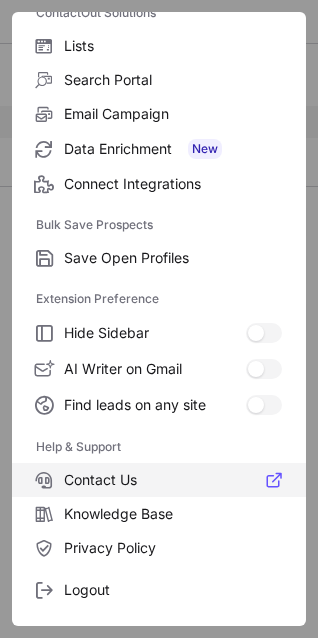 scroll, scrollTop: 195, scrollLeft: 0, axis: vertical 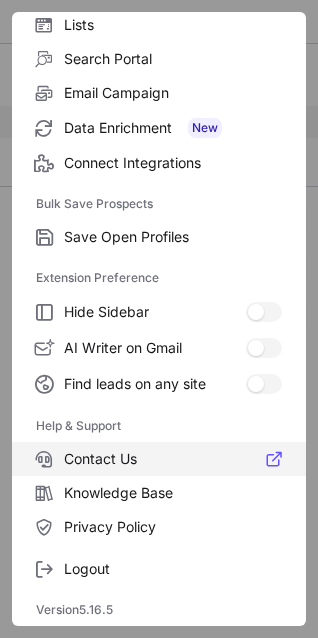 click on "Contact Us" at bounding box center (173, 459) 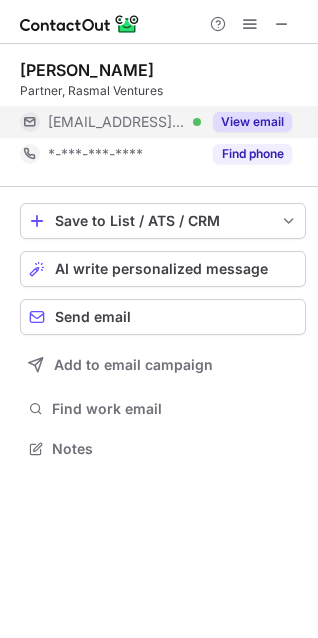 scroll, scrollTop: 10, scrollLeft: 10, axis: both 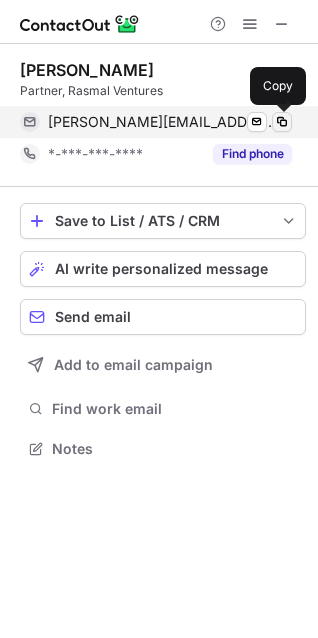 click at bounding box center [282, 122] 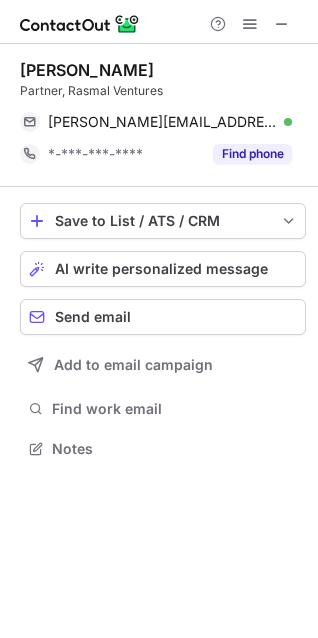 click on "Alexander Wiedmer" at bounding box center [87, 70] 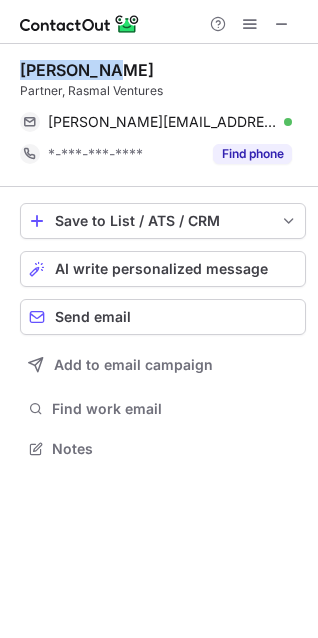 click on "Alexander Wiedmer" at bounding box center [87, 70] 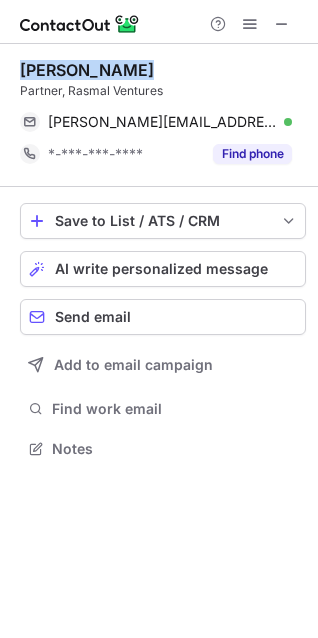 click on "Alexander Wiedmer" at bounding box center (87, 70) 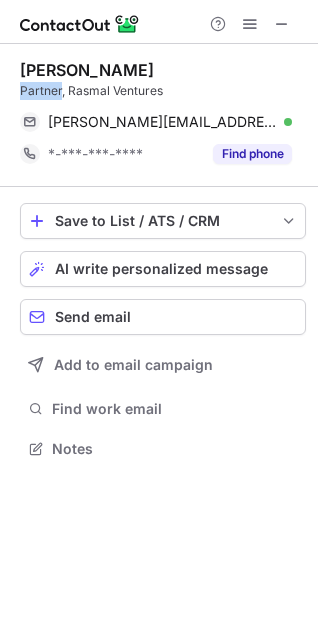 drag, startPoint x: 35, startPoint y: 93, endPoint x: 18, endPoint y: 93, distance: 17 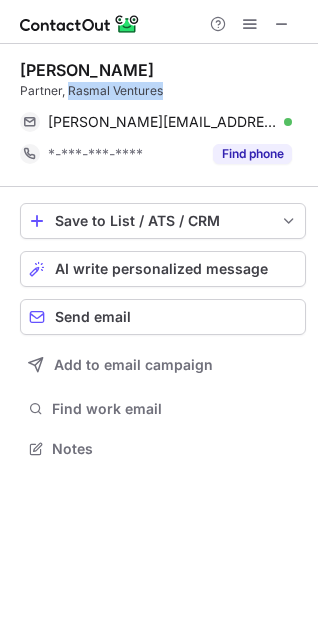 drag, startPoint x: 146, startPoint y: 91, endPoint x: 71, endPoint y: 90, distance: 75.00667 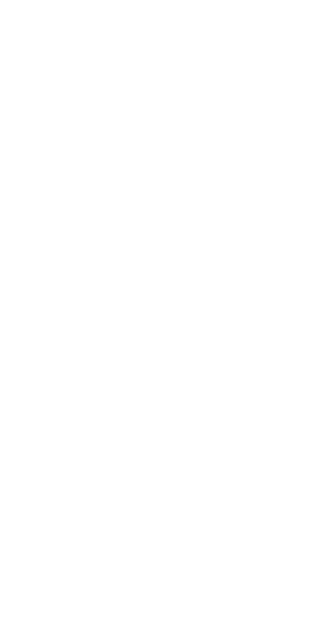 scroll, scrollTop: 0, scrollLeft: 0, axis: both 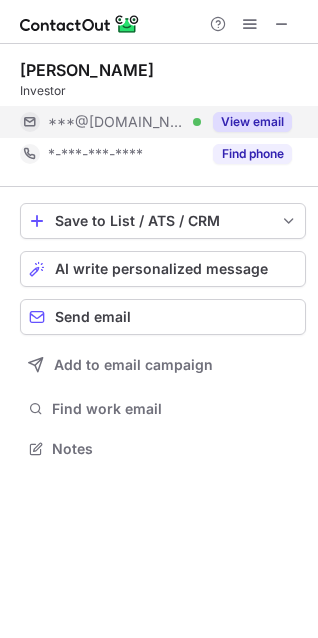 click on "View email" at bounding box center (252, 122) 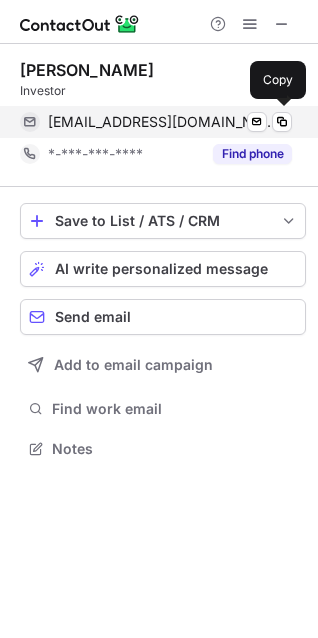 click on "tallahsa6@gmail.com Verified Send email Copy" at bounding box center (156, 122) 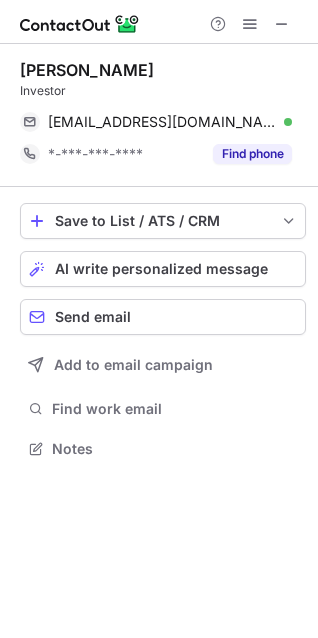 click on "Talah AlFaqeeh" at bounding box center [87, 70] 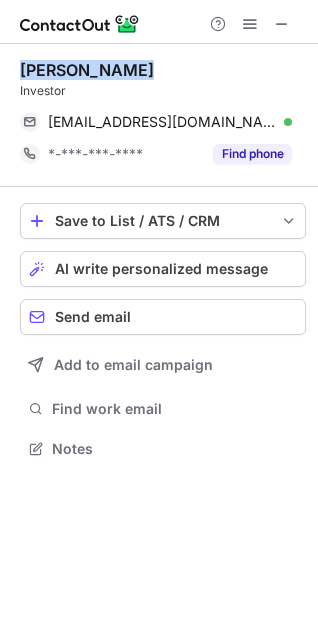 click on "Talah AlFaqeeh" at bounding box center [87, 70] 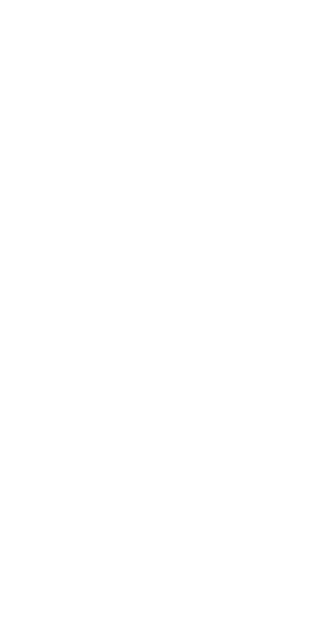 scroll, scrollTop: 0, scrollLeft: 0, axis: both 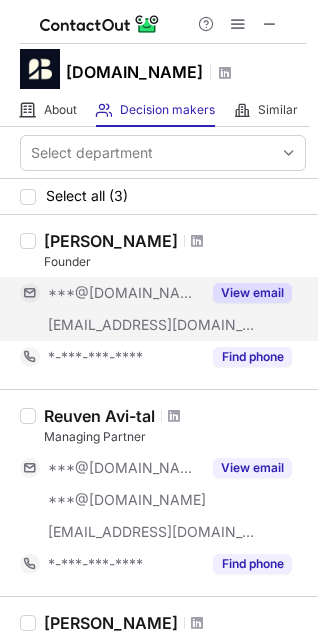 click on "View email" at bounding box center [252, 293] 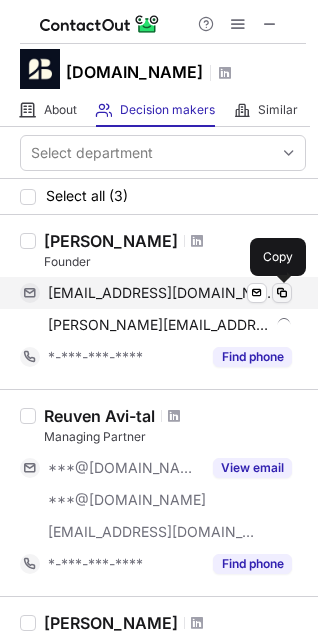 click at bounding box center [282, 293] 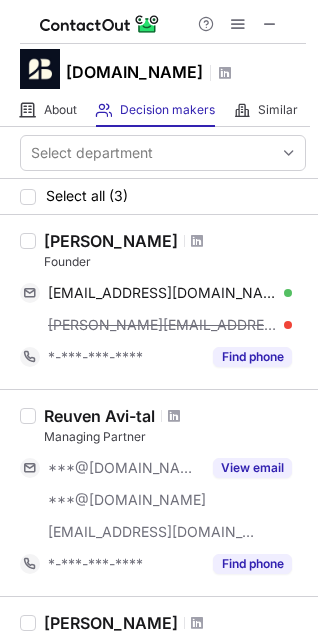 click on "yoel@tinyurl.com" at bounding box center (170, 325) 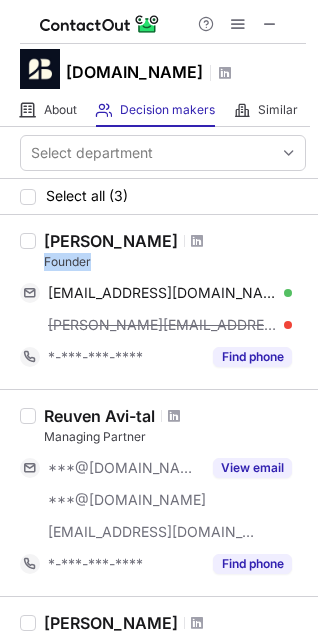 copy on "Founder" 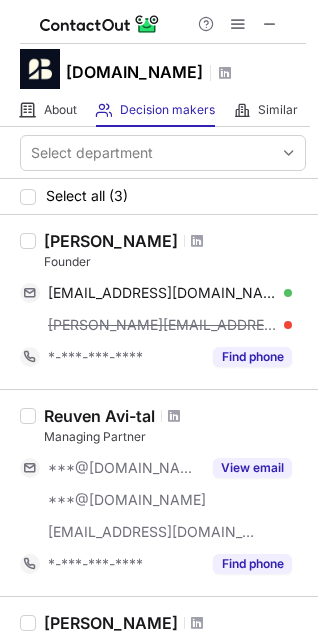 click on "Yoel Cheshin" at bounding box center (111, 241) 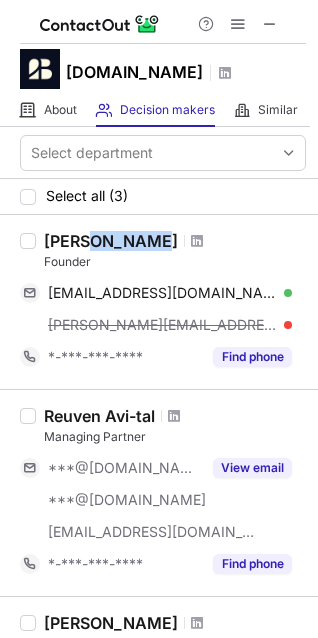 click on "Yoel Cheshin" at bounding box center (111, 241) 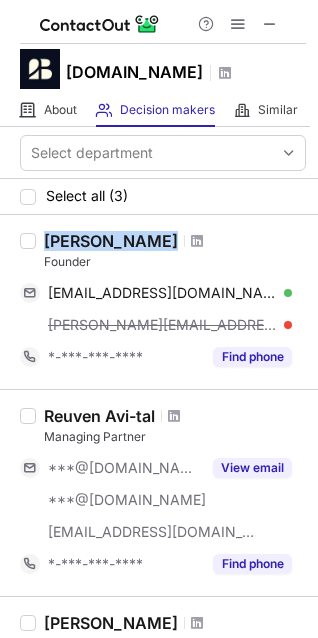 copy on "Yoel Cheshin" 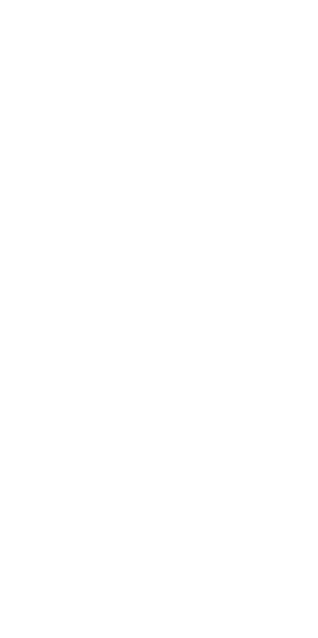 scroll, scrollTop: 0, scrollLeft: 0, axis: both 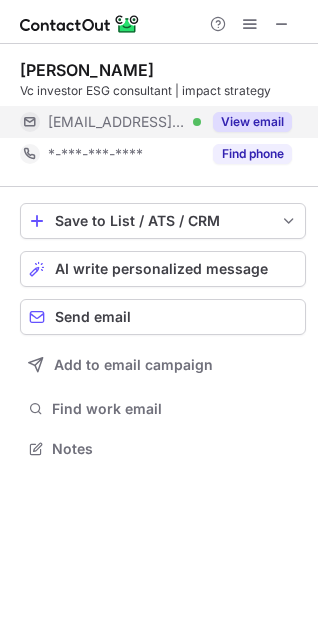 click on "View email" at bounding box center [252, 122] 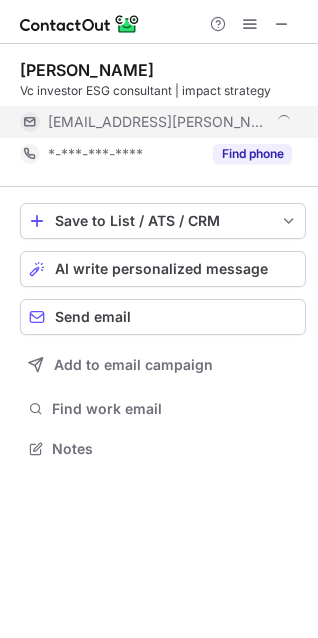 scroll, scrollTop: 10, scrollLeft: 10, axis: both 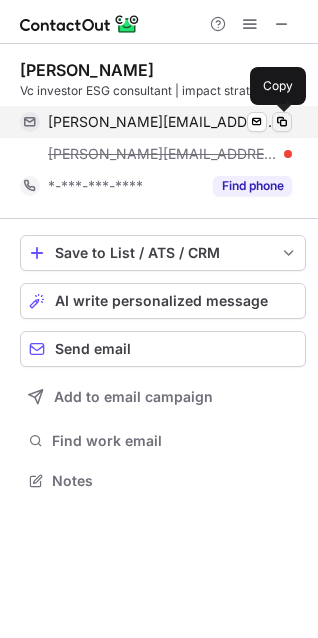 click at bounding box center [282, 122] 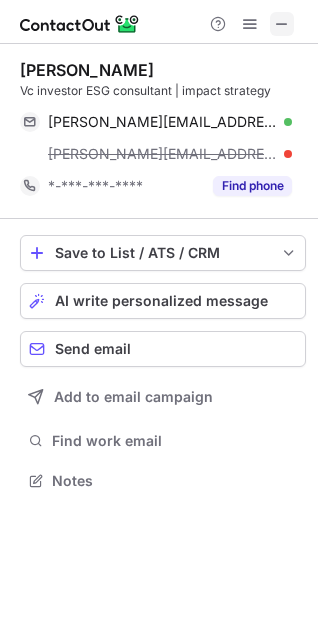 click at bounding box center (282, 24) 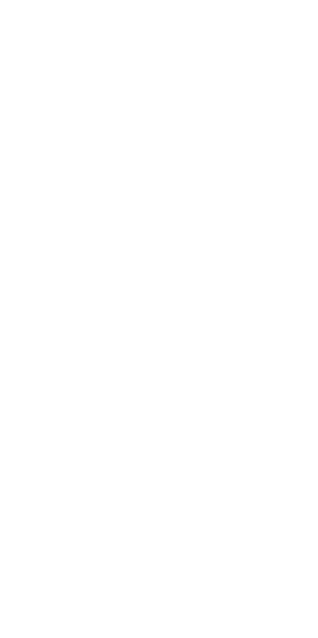 scroll, scrollTop: 0, scrollLeft: 0, axis: both 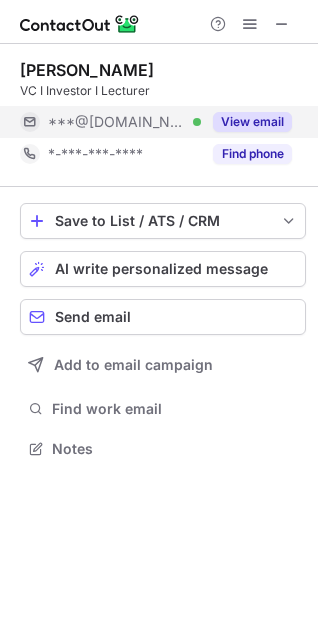 click on "View email" at bounding box center [246, 122] 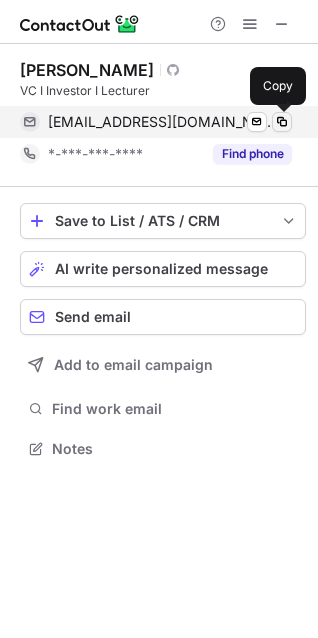 click at bounding box center [282, 122] 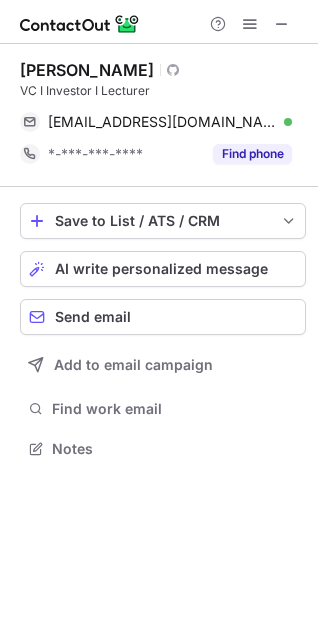 click on "[PERSON_NAME]" at bounding box center (87, 70) 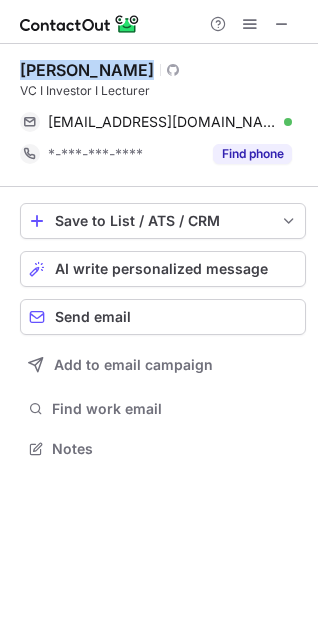 click on "[PERSON_NAME]" at bounding box center [87, 70] 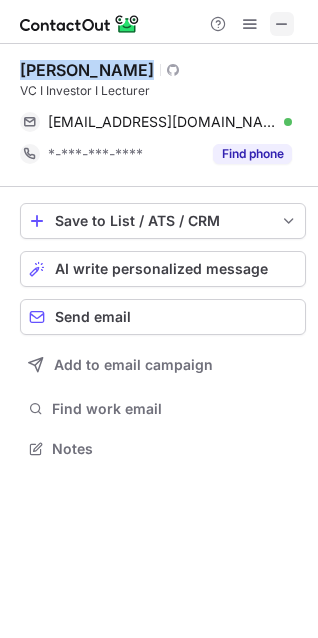 click at bounding box center [282, 24] 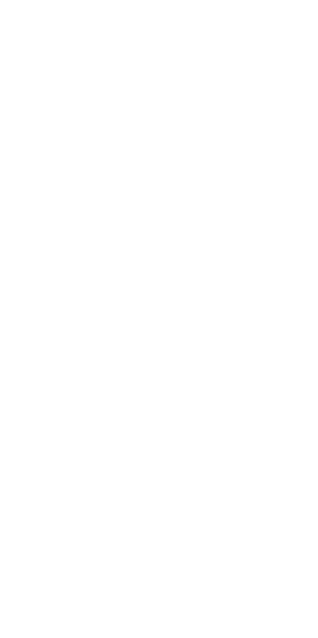 scroll, scrollTop: 0, scrollLeft: 0, axis: both 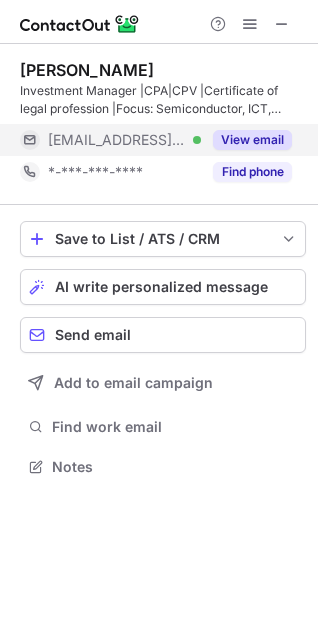 click at bounding box center [282, 24] 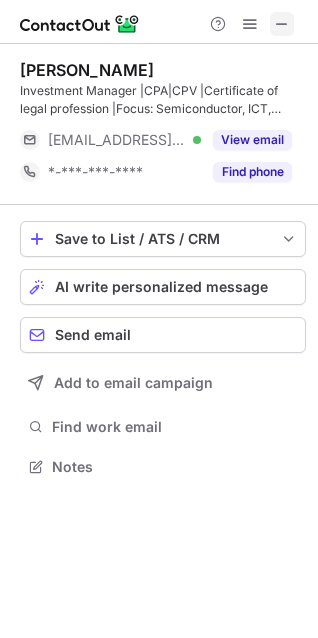click at bounding box center [282, 24] 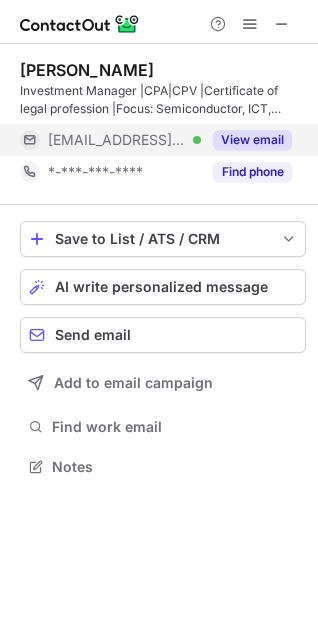 click on "View email" at bounding box center (252, 140) 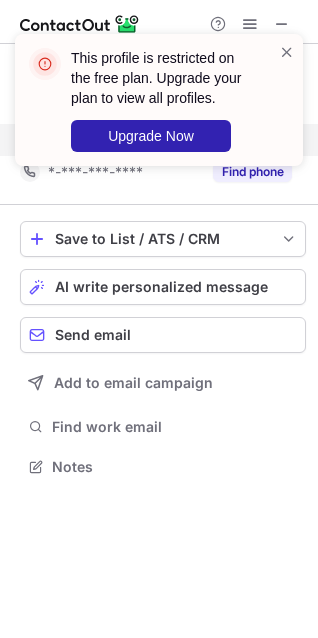 click on "This profile is restricted on the free plan. Upgrade your plan to view all profiles. Upgrade Now" at bounding box center [159, 100] 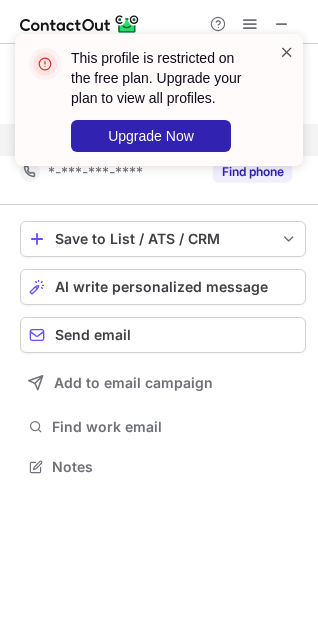 click at bounding box center (287, 52) 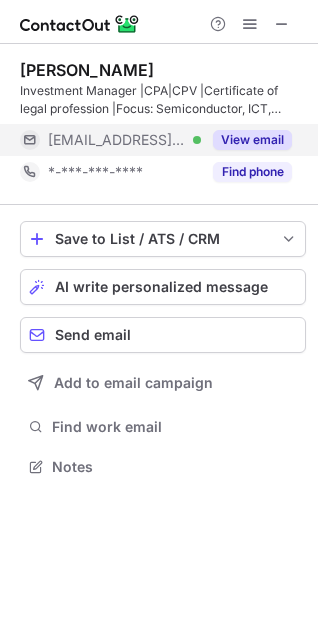 click on "View email" at bounding box center [252, 140] 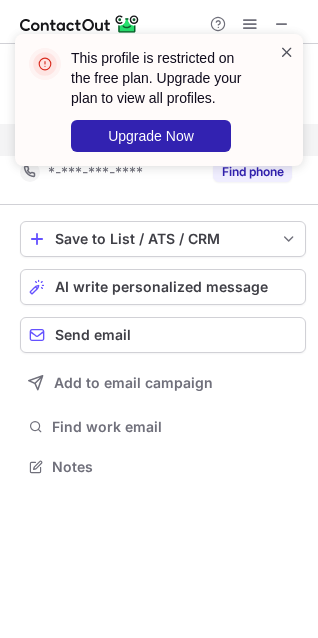click at bounding box center (287, 52) 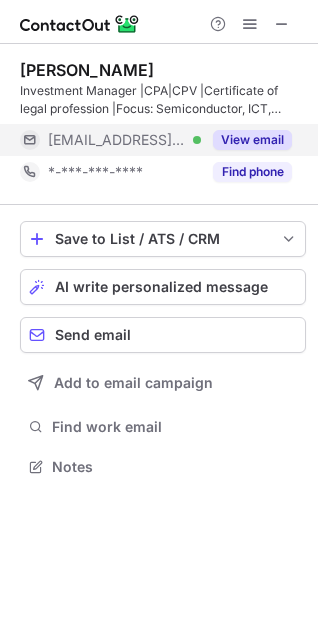 click on "This profile is restricted on the free plan. Upgrade your plan to view all profiles. Upgrade Now" at bounding box center (159, 108) 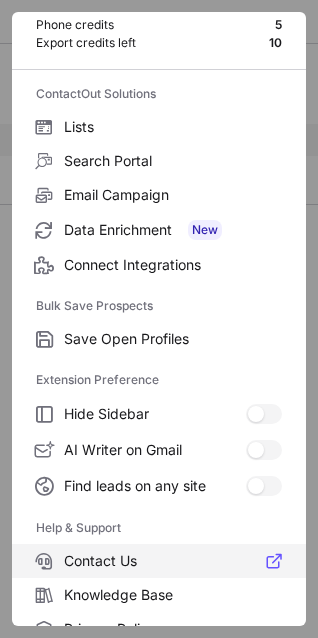 scroll, scrollTop: 195, scrollLeft: 0, axis: vertical 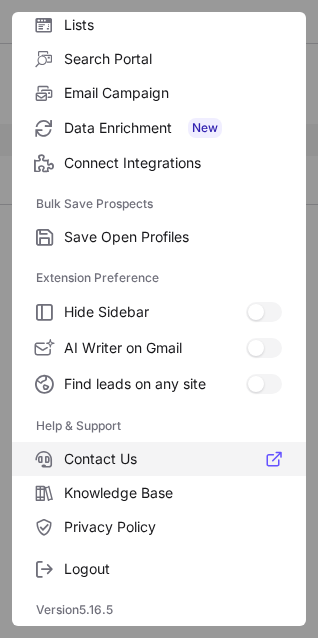 click on "Contact Us" at bounding box center (173, 459) 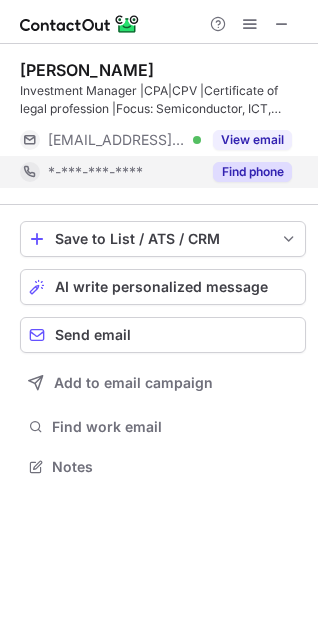 scroll, scrollTop: 10, scrollLeft: 10, axis: both 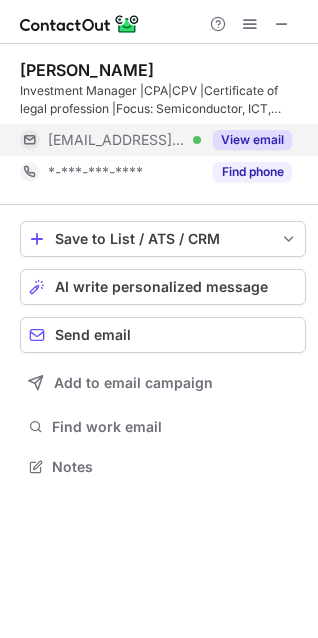 click on "View email" at bounding box center [252, 140] 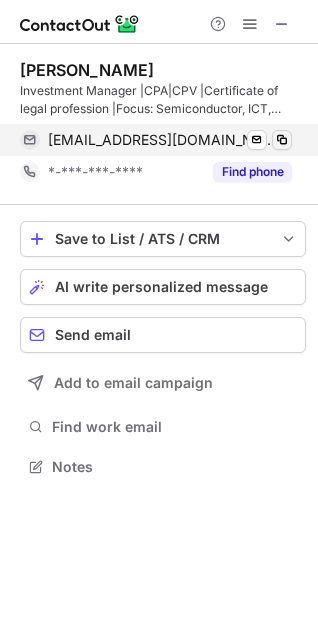 click at bounding box center (282, 140) 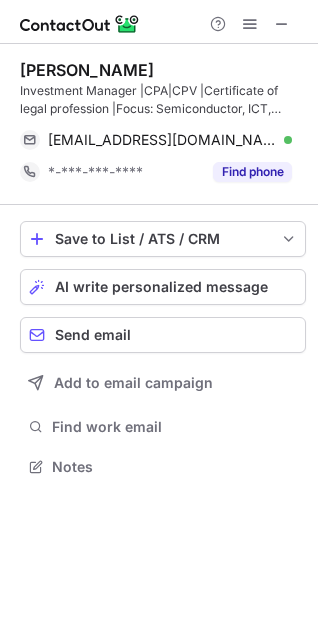 click on "Mark Ma" at bounding box center (87, 70) 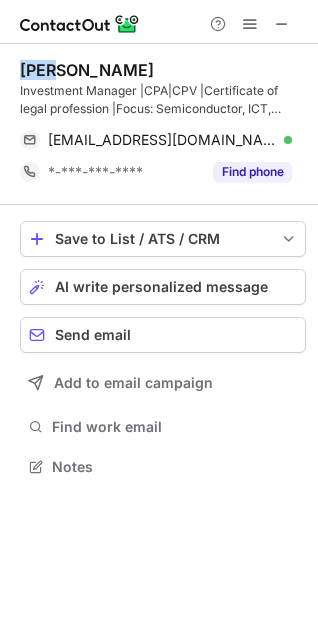 click on "Mark Ma" at bounding box center [87, 70] 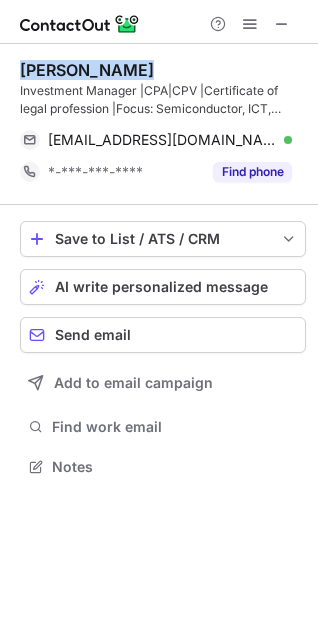 click on "Mark Ma" at bounding box center [87, 70] 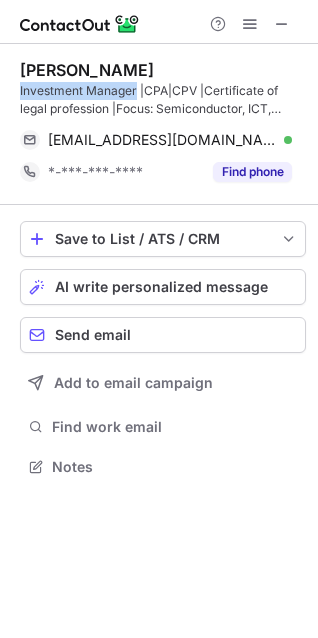 drag, startPoint x: 137, startPoint y: 91, endPoint x: 3, endPoint y: 80, distance: 134.45073 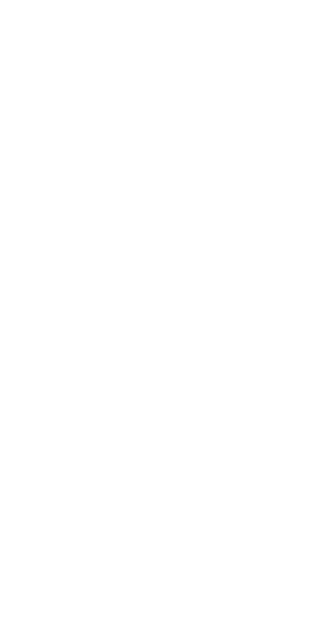 scroll, scrollTop: 0, scrollLeft: 0, axis: both 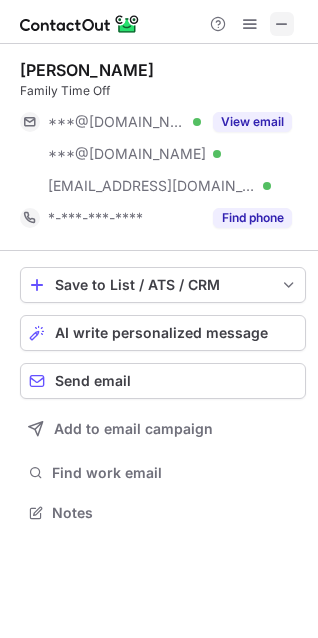 click at bounding box center [282, 24] 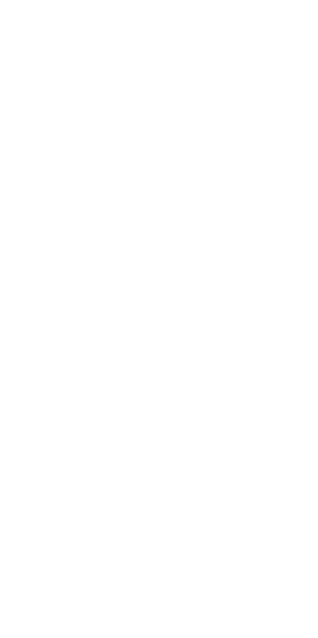 scroll, scrollTop: 0, scrollLeft: 0, axis: both 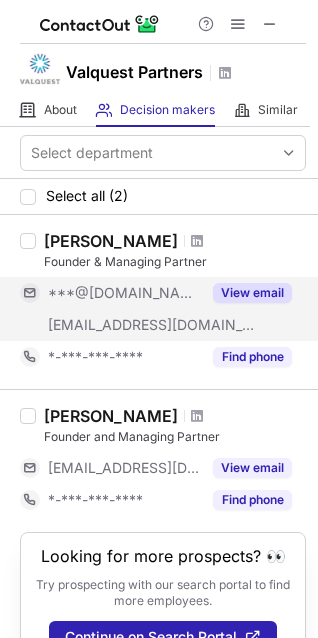 click on "View email" at bounding box center (252, 293) 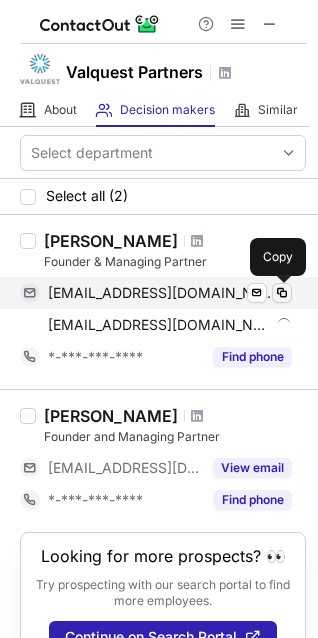 click at bounding box center (282, 293) 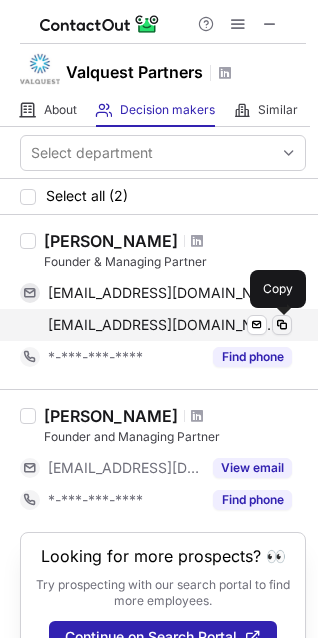 click at bounding box center [282, 325] 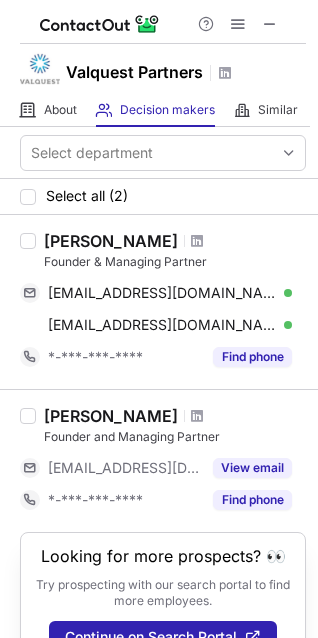 click on "Founder & Managing Partner" at bounding box center [175, 262] 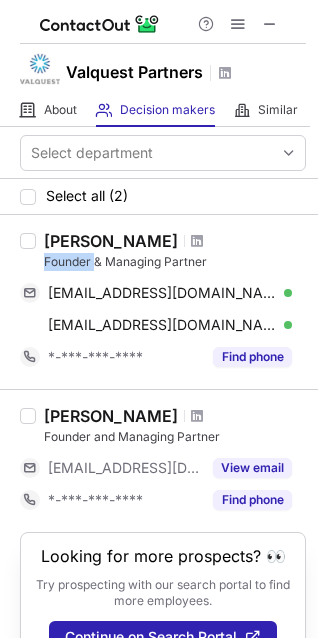 click on "Founder & Managing Partner" at bounding box center [175, 262] 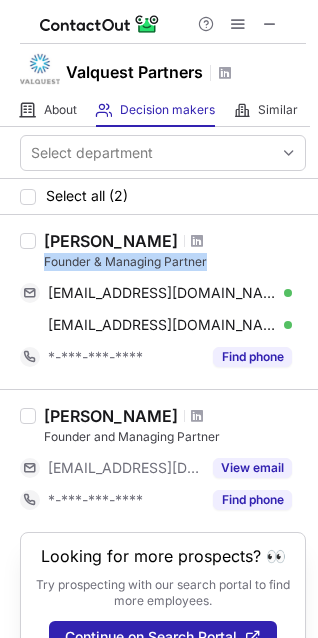 click on "Founder & Managing Partner" at bounding box center [175, 262] 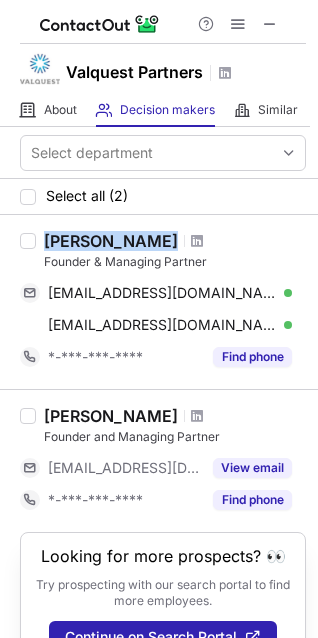 click on "[PERSON_NAME]" at bounding box center (111, 241) 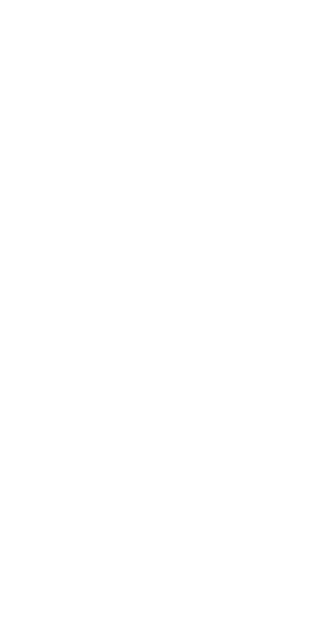 scroll, scrollTop: 0, scrollLeft: 0, axis: both 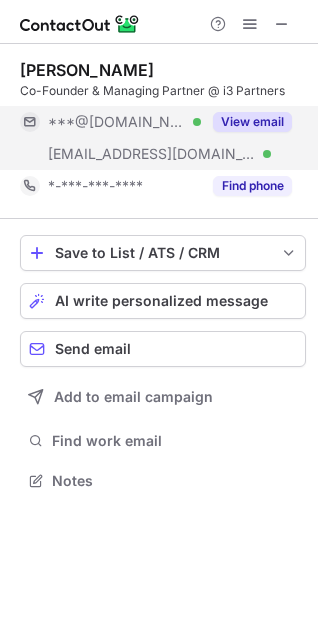 click on "View email" at bounding box center (252, 122) 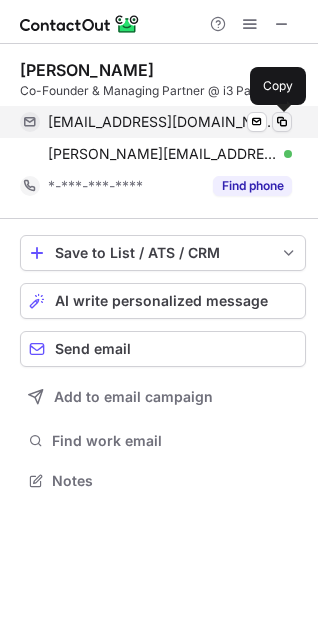 click at bounding box center (282, 122) 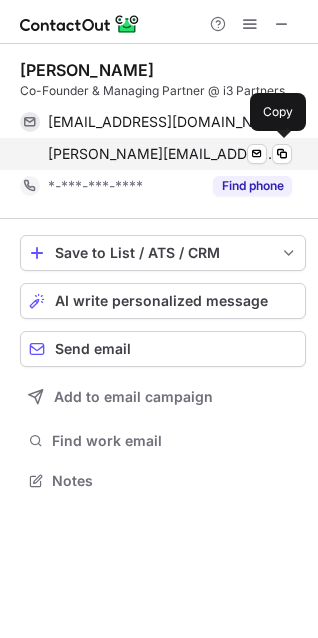 click on "noga@i3equity.com Verified Send email Copy" at bounding box center [156, 154] 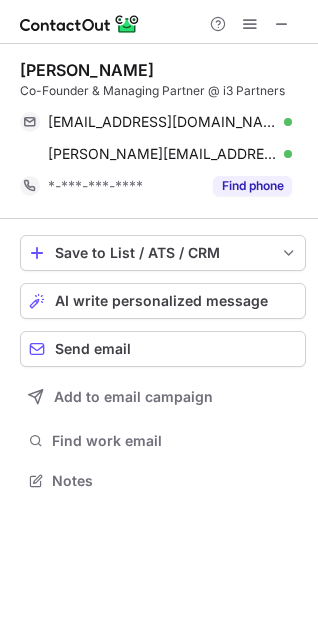 click on "Noga Kap" at bounding box center [87, 70] 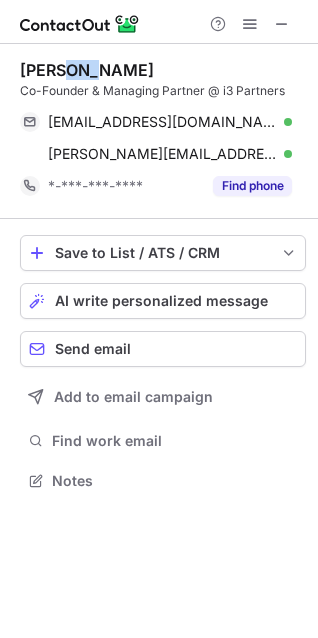click on "Noga Kap" at bounding box center [87, 70] 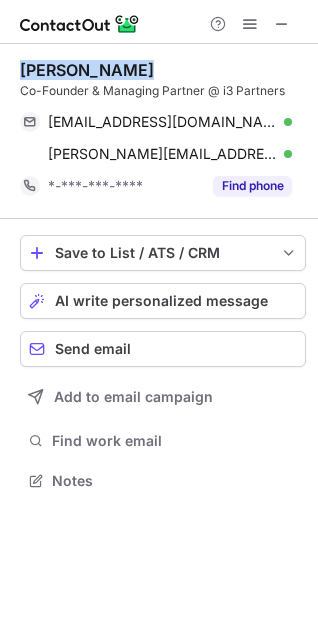 click on "Noga Kap" at bounding box center (87, 70) 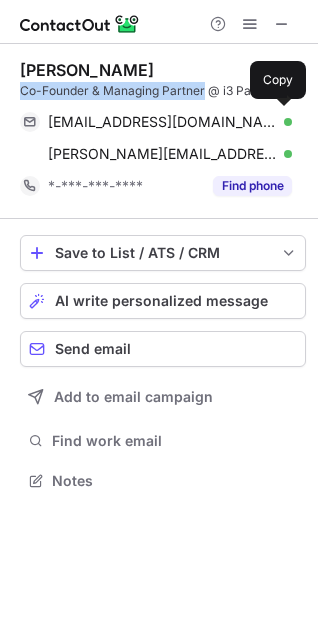 drag, startPoint x: 203, startPoint y: 87, endPoint x: 51, endPoint y: 100, distance: 152.5549 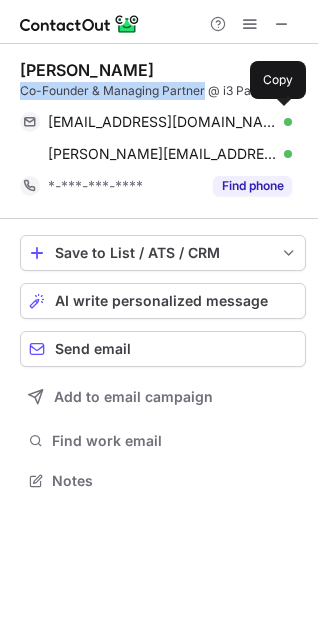 copy on "Co-Founder & Managing Partner" 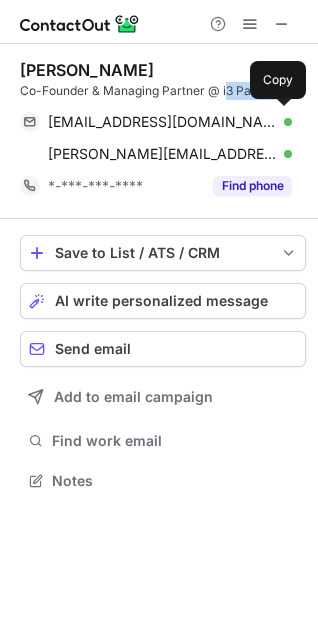 drag, startPoint x: 224, startPoint y: 87, endPoint x: 286, endPoint y: 94, distance: 62.39391 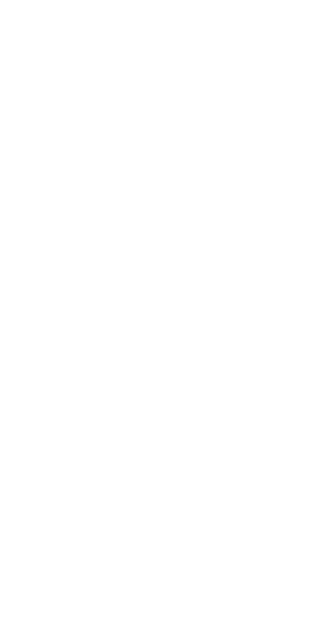 scroll, scrollTop: 0, scrollLeft: 0, axis: both 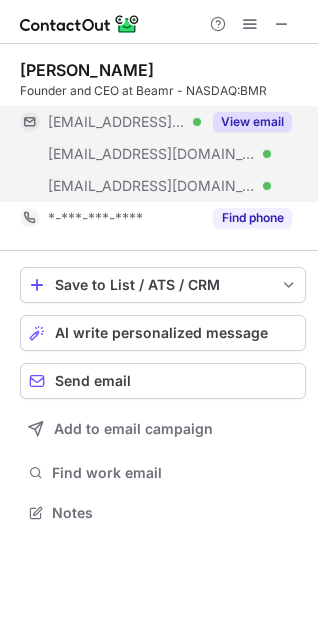 click on "View email" at bounding box center (252, 122) 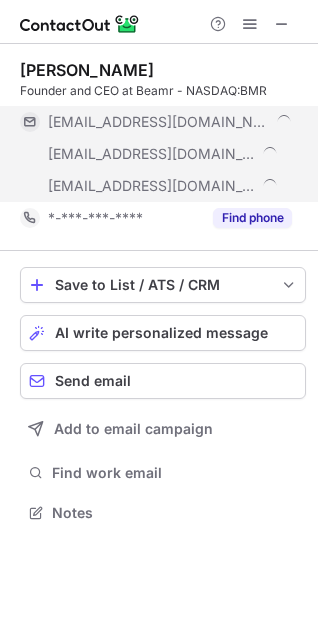 scroll, scrollTop: 10, scrollLeft: 10, axis: both 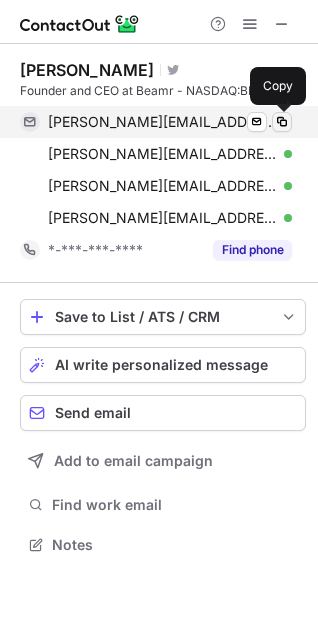 click at bounding box center [282, 122] 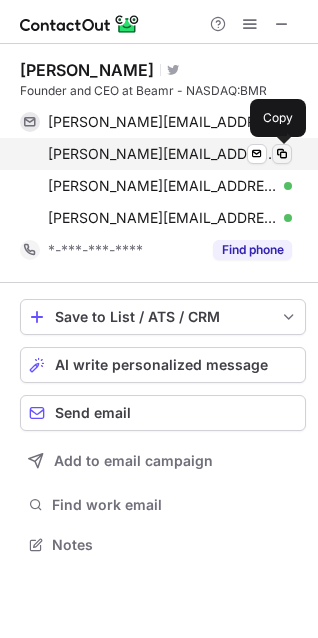 click at bounding box center (282, 154) 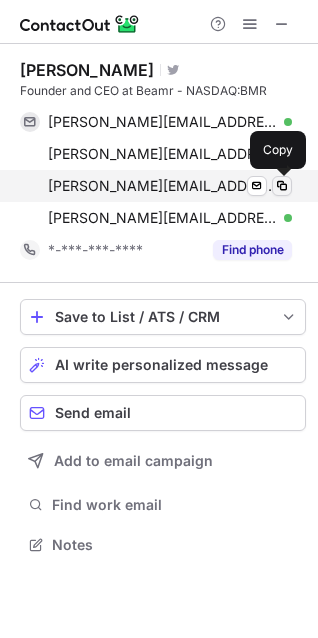 click at bounding box center (282, 186) 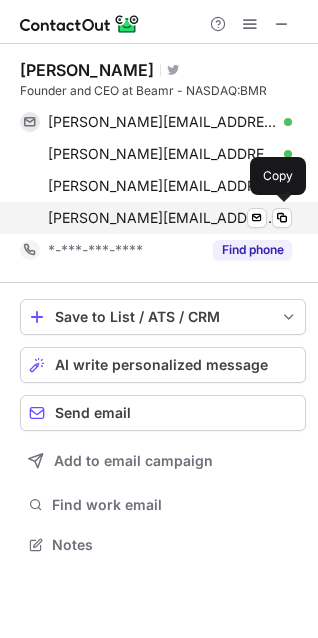 click on "sharon@beamr.com Verified Send email Copy" at bounding box center (156, 218) 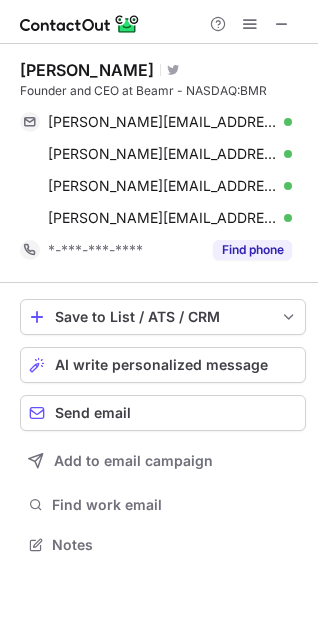 click on "Sharon Carmel" at bounding box center (87, 70) 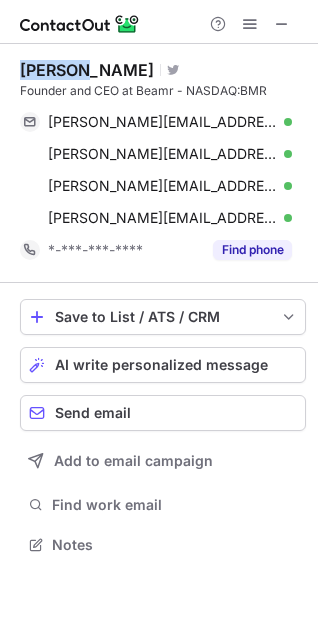 click on "Sharon Carmel" at bounding box center [87, 70] 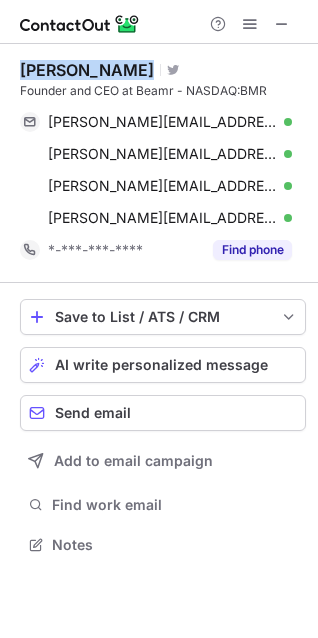 click on "Sharon Carmel" at bounding box center [87, 70] 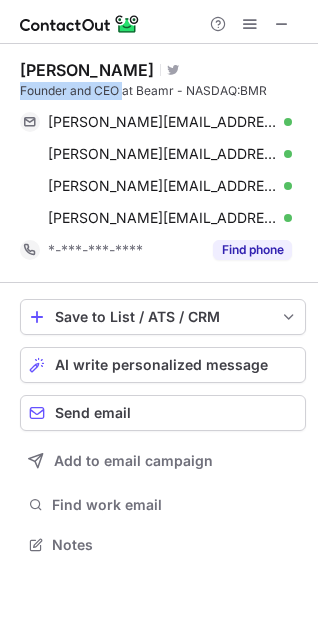 drag, startPoint x: 122, startPoint y: 87, endPoint x: 17, endPoint y: 93, distance: 105.17129 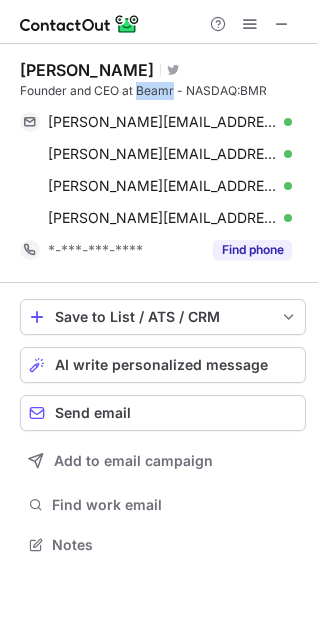 drag, startPoint x: 136, startPoint y: 89, endPoint x: 175, endPoint y: 91, distance: 39.051247 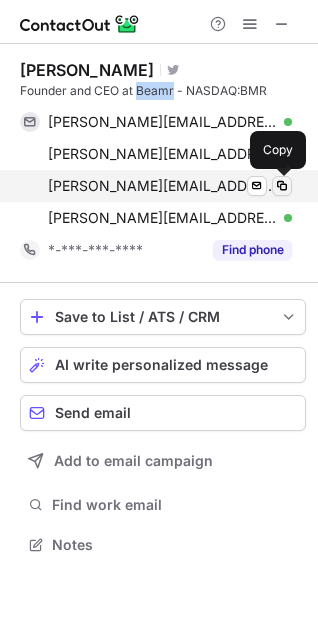 click at bounding box center [282, 186] 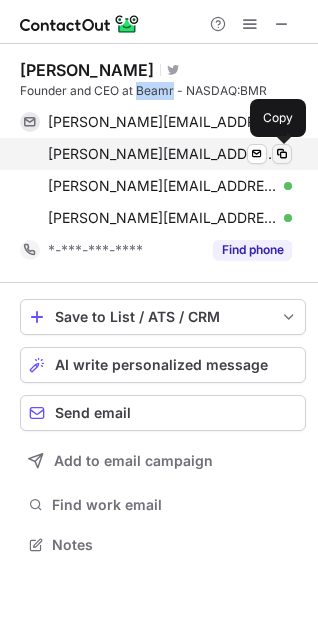 click at bounding box center [282, 154] 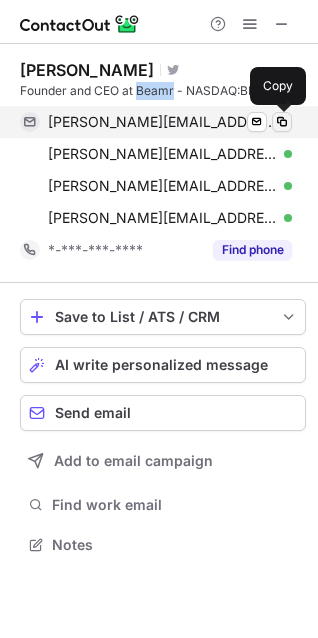 click at bounding box center (282, 122) 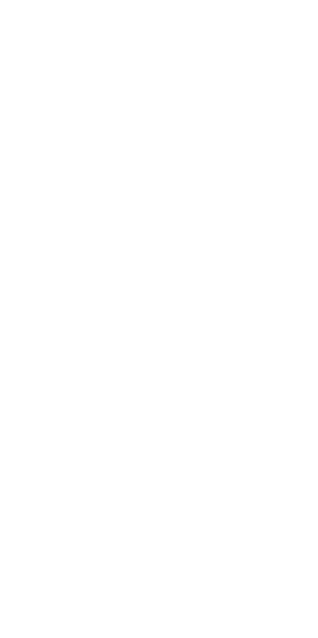scroll, scrollTop: 0, scrollLeft: 0, axis: both 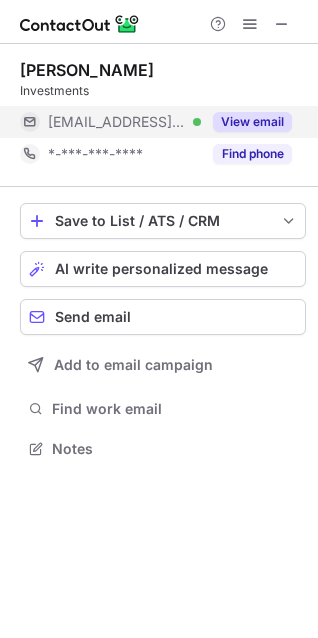 click on "View email" at bounding box center [252, 122] 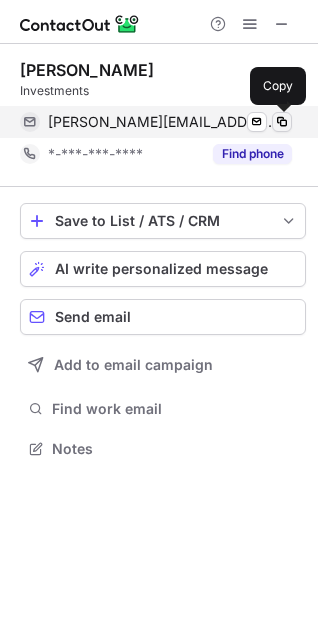 click at bounding box center [282, 122] 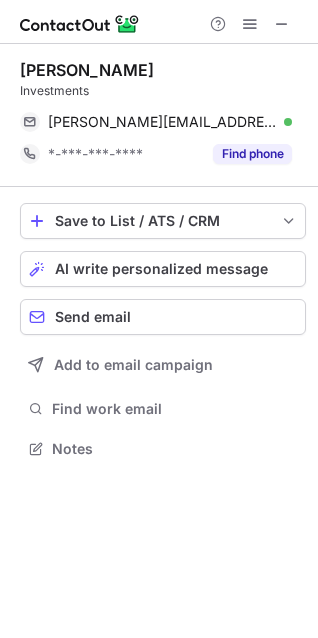 click on "[PERSON_NAME]" at bounding box center (87, 70) 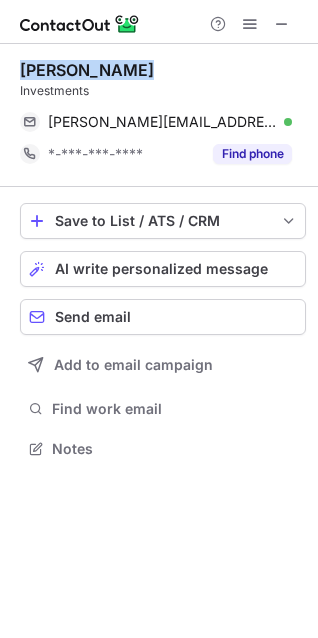 click on "[PERSON_NAME]" at bounding box center [87, 70] 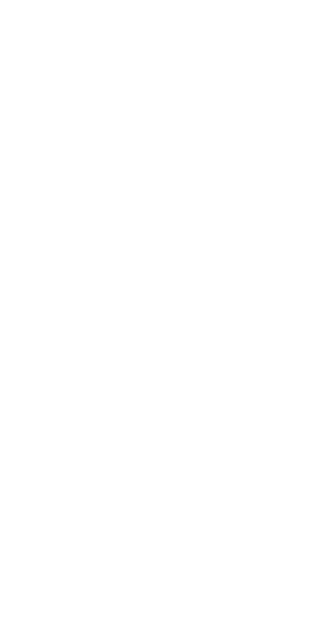 scroll, scrollTop: 0, scrollLeft: 0, axis: both 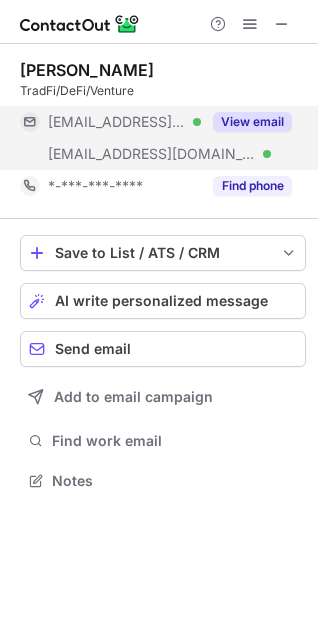 click on "View email" at bounding box center [252, 122] 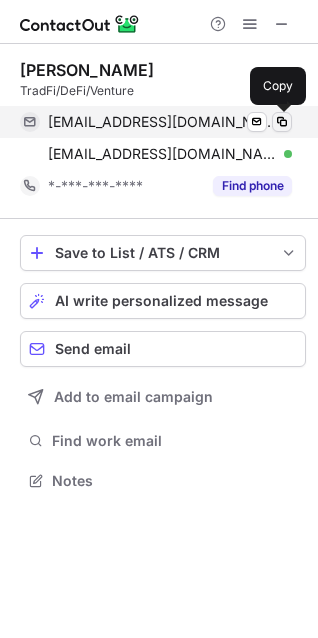 click at bounding box center [282, 122] 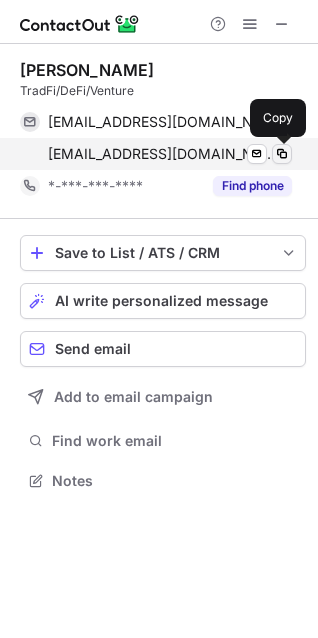click at bounding box center (282, 154) 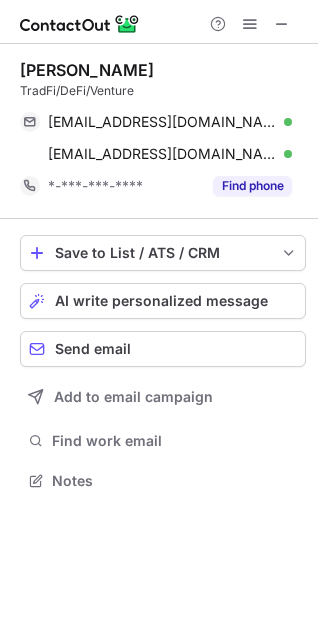 click on "Anastasia Andrianova" at bounding box center [87, 70] 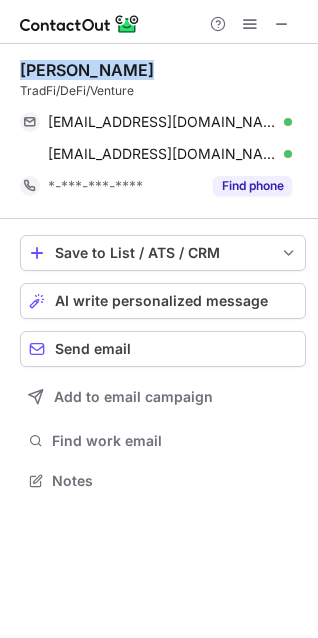 click on "Anastasia Andrianova" at bounding box center (87, 70) 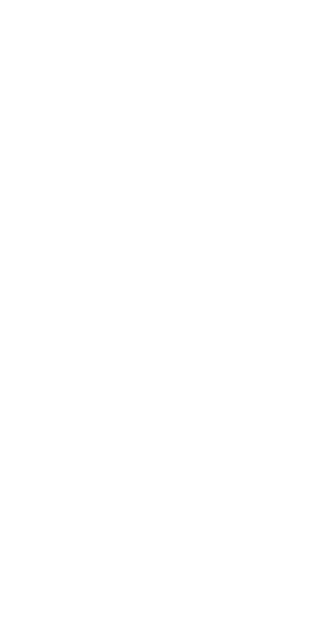 scroll, scrollTop: 0, scrollLeft: 0, axis: both 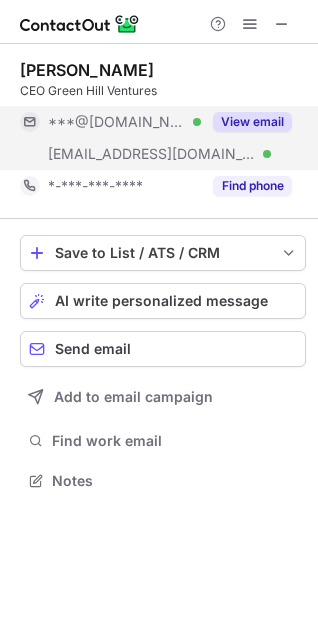 click on "View email" at bounding box center (252, 122) 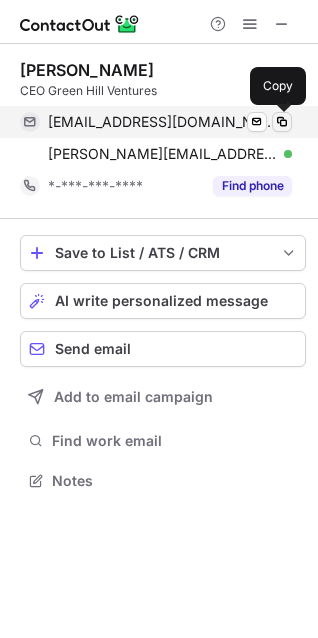 click at bounding box center (282, 122) 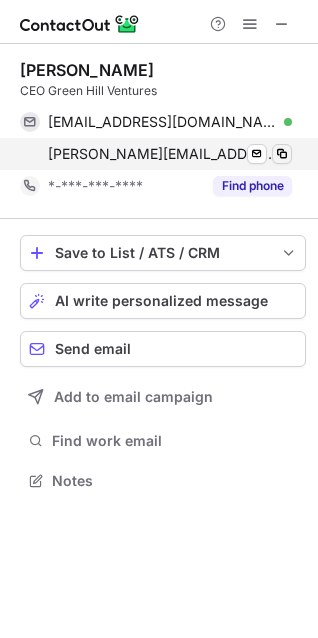 click at bounding box center [282, 154] 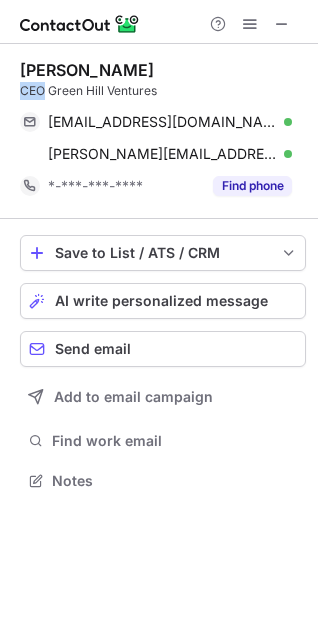 drag, startPoint x: 46, startPoint y: 90, endPoint x: 15, endPoint y: 93, distance: 31.144823 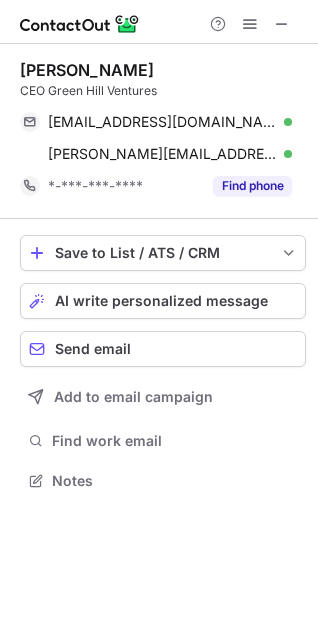click on "Ryu Nakamura" at bounding box center (87, 70) 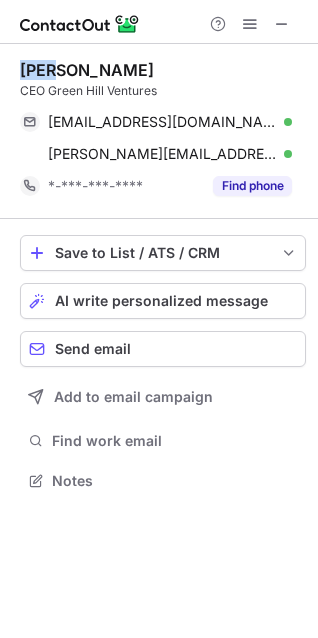 click on "Ryu Nakamura" at bounding box center (87, 70) 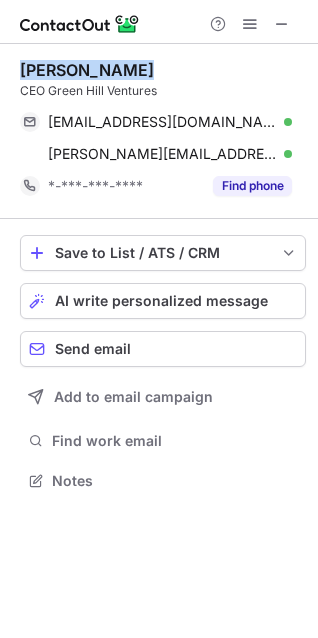 click on "Ryu Nakamura" at bounding box center (87, 70) 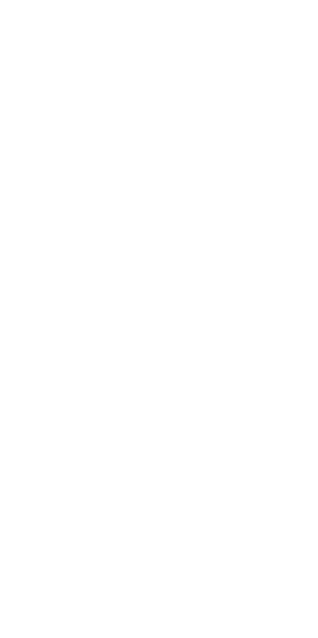 scroll, scrollTop: 0, scrollLeft: 0, axis: both 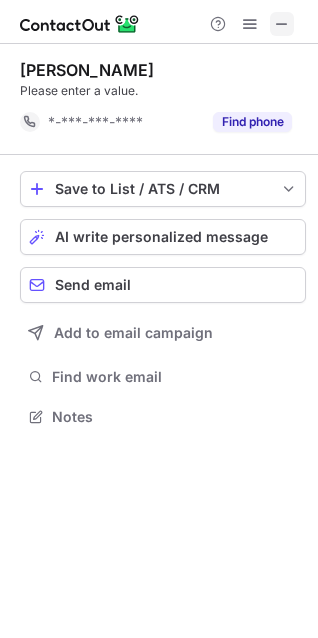 click at bounding box center [282, 24] 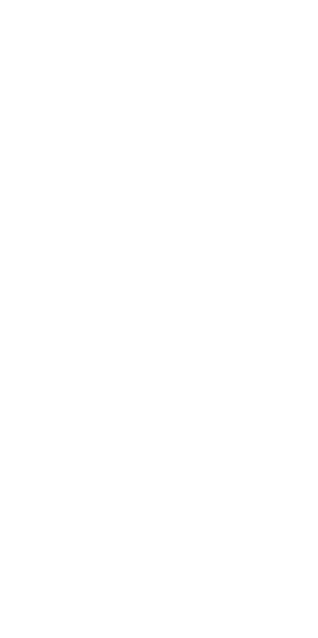 scroll, scrollTop: 0, scrollLeft: 0, axis: both 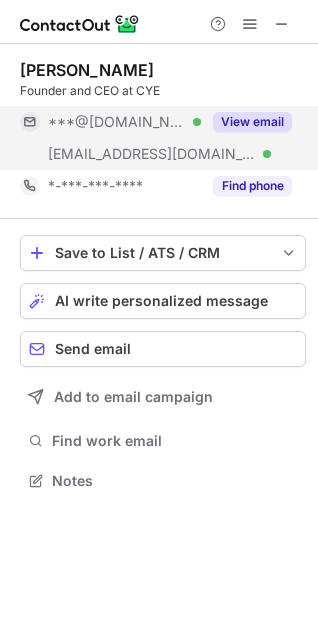 click on "View email" at bounding box center [252, 122] 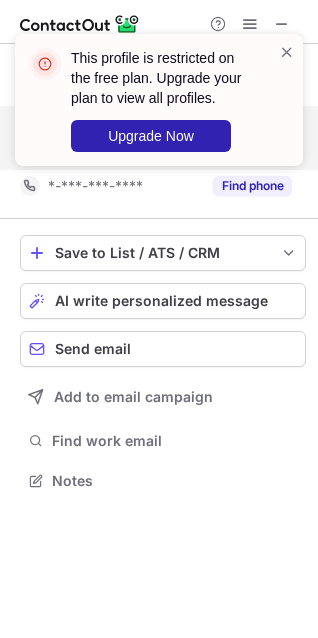 click at bounding box center [287, 100] 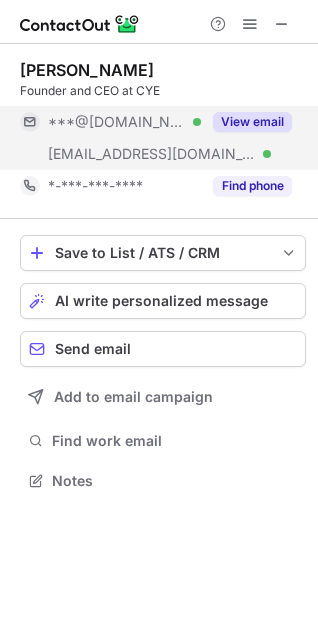 click on "This profile is restricted on the free plan. Upgrade your plan to view all profiles. Upgrade Now" at bounding box center [159, 34] 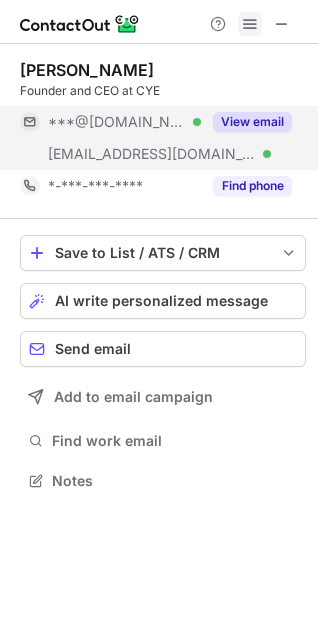 click at bounding box center [250, 24] 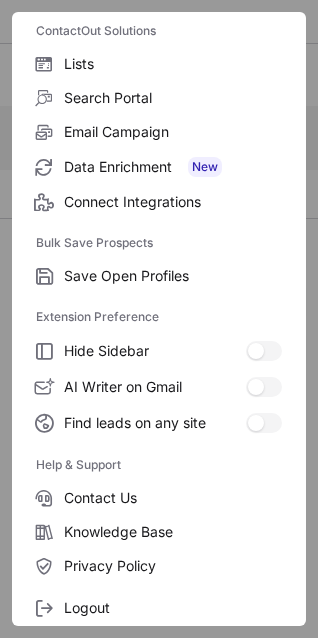 scroll, scrollTop: 195, scrollLeft: 0, axis: vertical 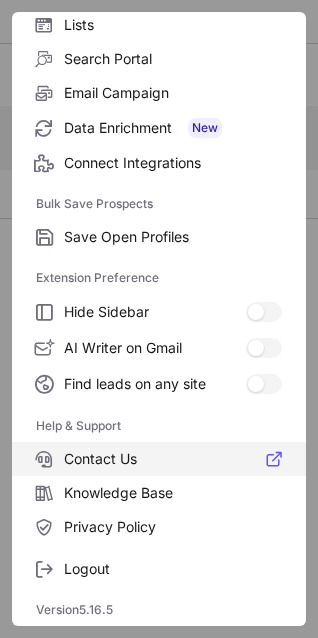 click on "Contact Us" at bounding box center [173, 459] 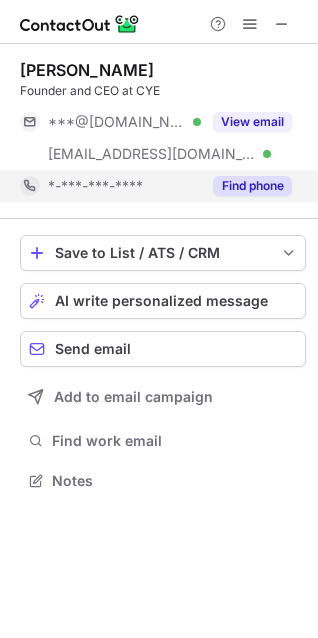scroll, scrollTop: 10, scrollLeft: 10, axis: both 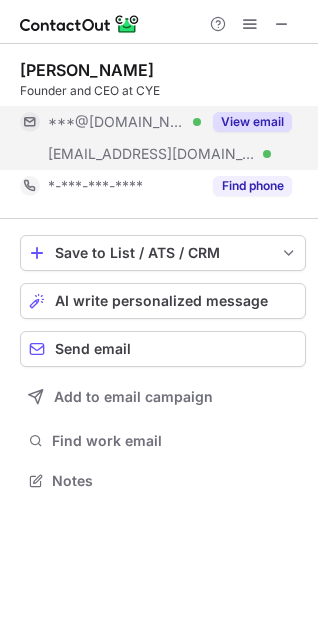 click on "View email" at bounding box center [252, 122] 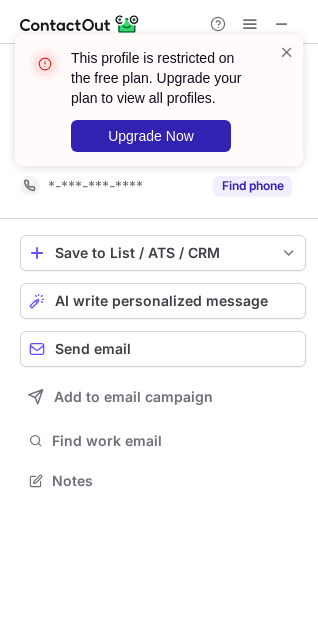 click on "This profile is restricted on the free plan. Upgrade your plan to view all profiles. Upgrade Now" at bounding box center (159, 108) 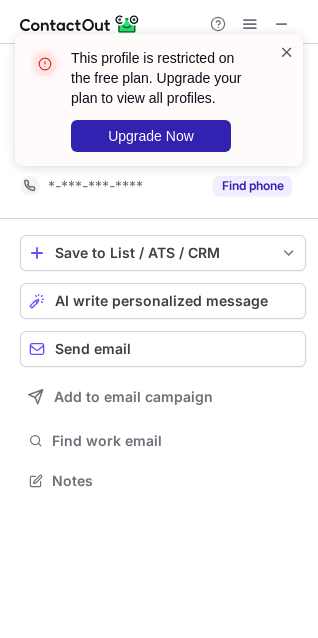click at bounding box center (287, 52) 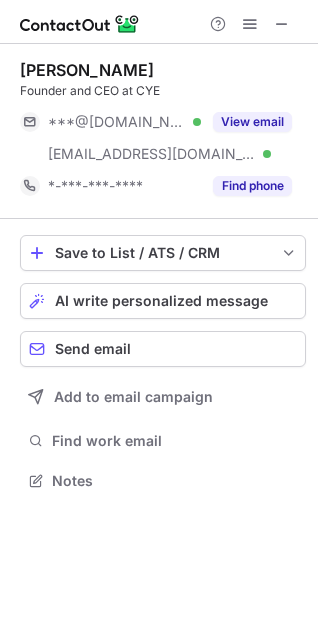 click on "This profile is restricted on the free plan. Upgrade your plan to view all profiles. Upgrade Now" at bounding box center [159, 34] 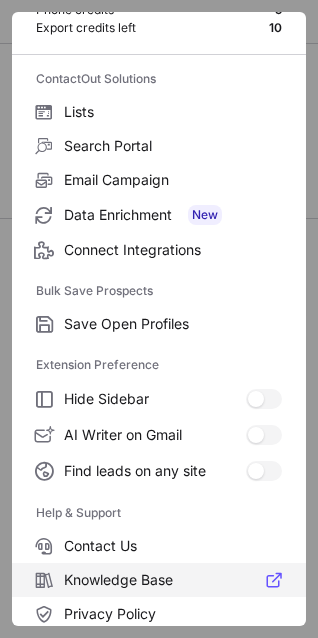 scroll, scrollTop: 195, scrollLeft: 0, axis: vertical 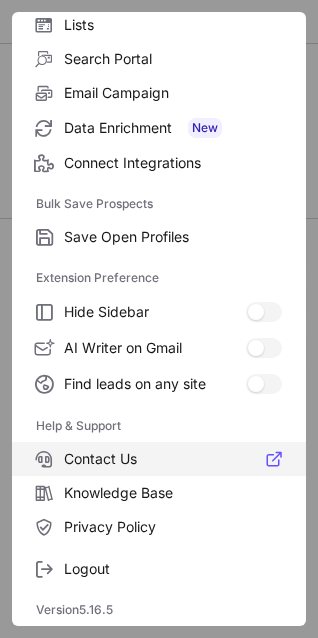 click on "Contact Us" at bounding box center (173, 459) 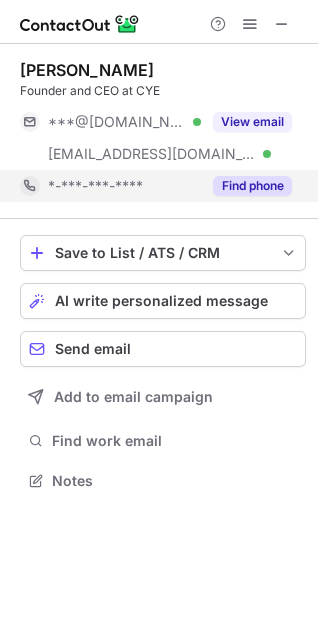 scroll, scrollTop: 10, scrollLeft: 10, axis: both 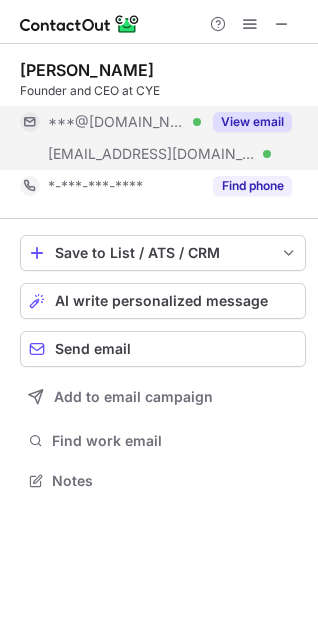 click on "View email" at bounding box center (252, 122) 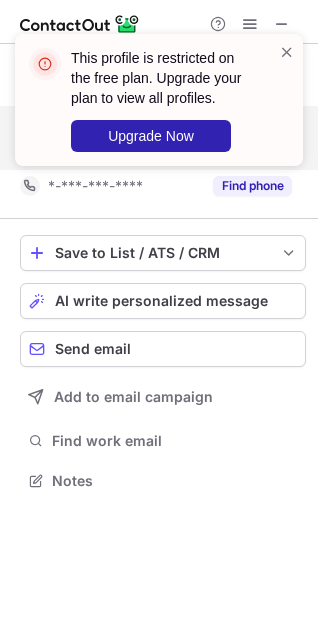 click on "This profile is restricted on the free plan. Upgrade your plan to view all profiles. Upgrade Now" at bounding box center [159, 108] 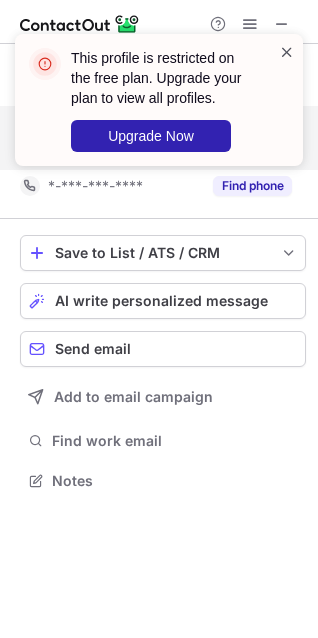 click at bounding box center [287, 52] 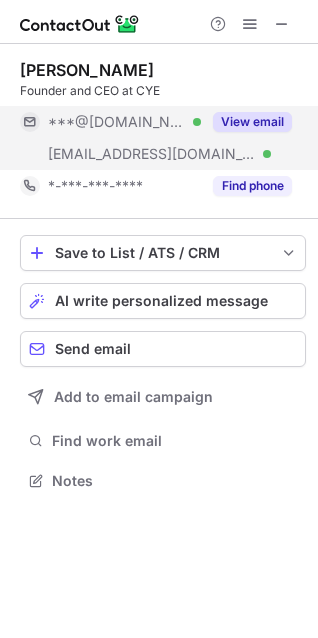 click on "This profile is restricted on the free plan. Upgrade your plan to view all profiles. Upgrade Now" at bounding box center [159, 108] 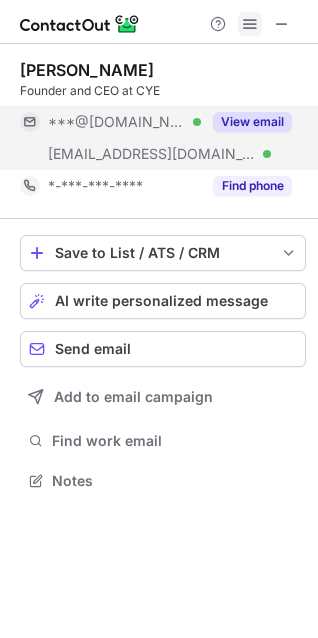click at bounding box center [250, 24] 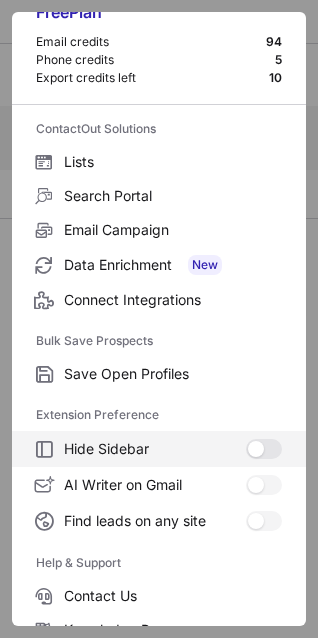 scroll, scrollTop: 195, scrollLeft: 0, axis: vertical 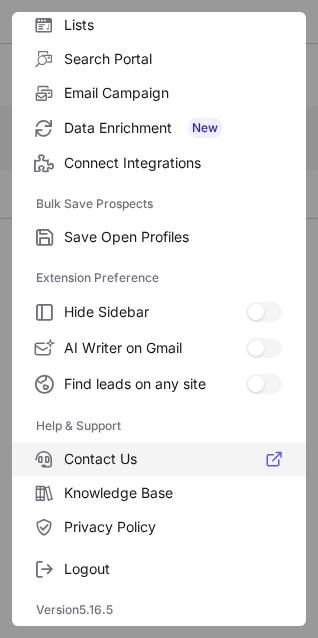click on "Contact Us" at bounding box center [173, 459] 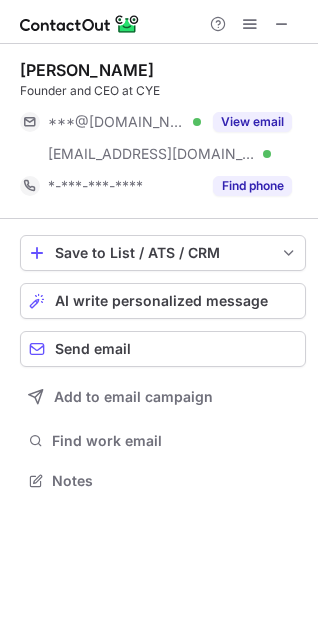 scroll, scrollTop: 10, scrollLeft: 10, axis: both 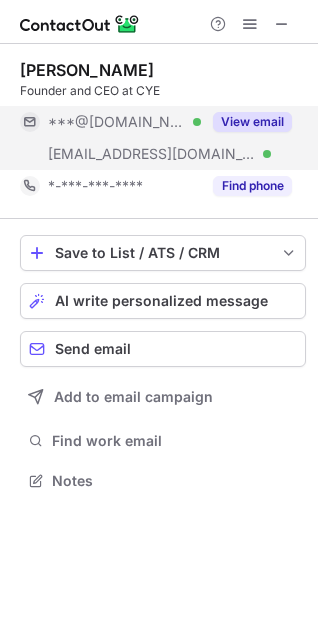 click on "View email" at bounding box center [252, 122] 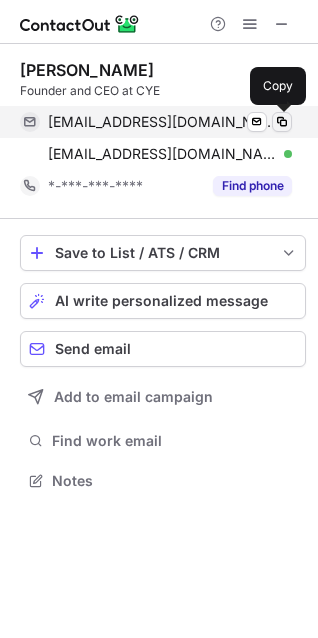 click at bounding box center [282, 122] 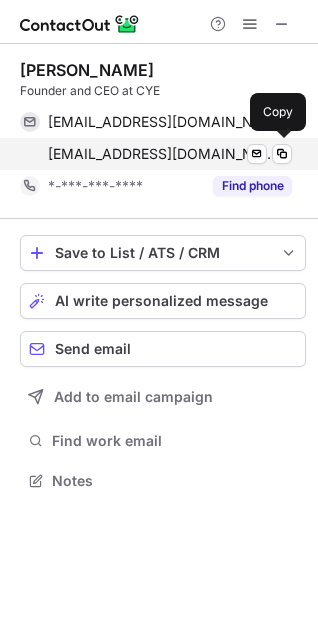 click on "reuven_aron@walla.co.il Verified Send email Copy" at bounding box center (156, 154) 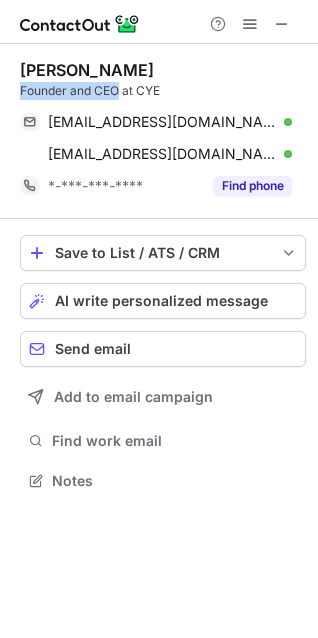 drag, startPoint x: 119, startPoint y: 90, endPoint x: 0, endPoint y: 94, distance: 119.06721 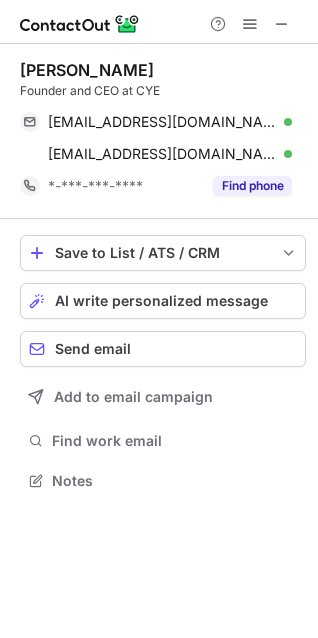 click on "Reuven Aronashvili" at bounding box center [87, 70] 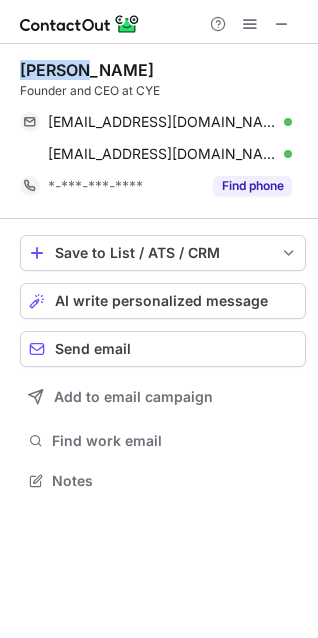 click on "Reuven Aronashvili" at bounding box center [87, 70] 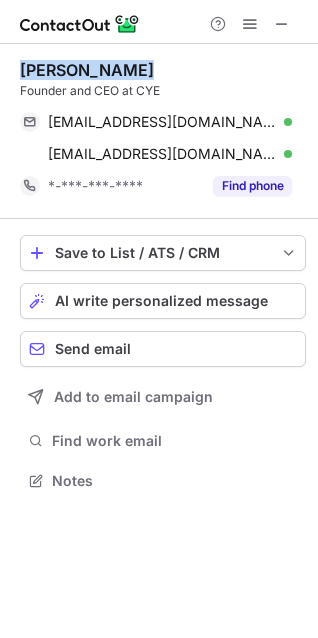 click on "Reuven Aronashvili" at bounding box center (87, 70) 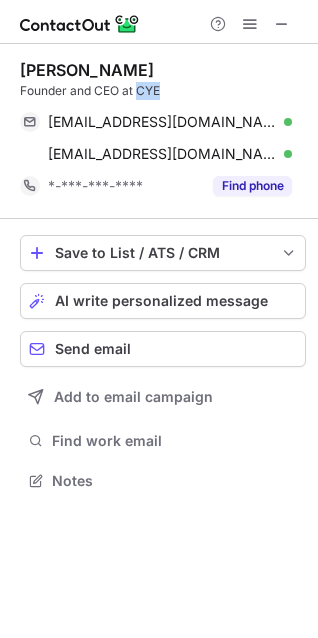 drag, startPoint x: 165, startPoint y: 84, endPoint x: 139, endPoint y: 86, distance: 26.076809 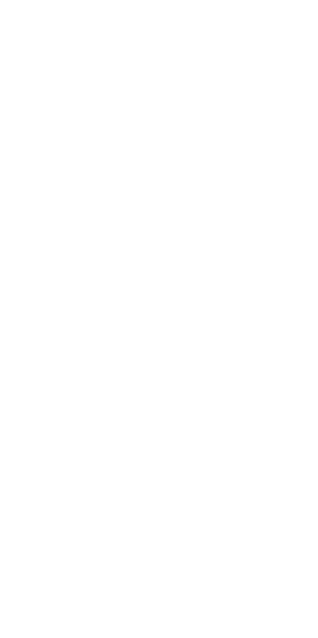 scroll, scrollTop: 0, scrollLeft: 0, axis: both 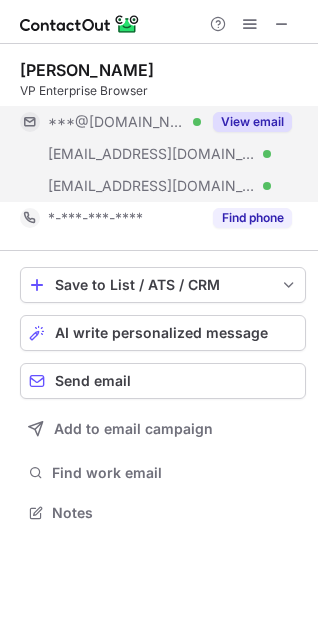 click on "View email" at bounding box center (252, 122) 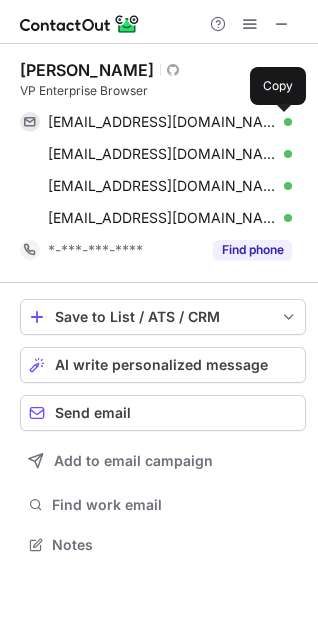 scroll, scrollTop: 10, scrollLeft: 10, axis: both 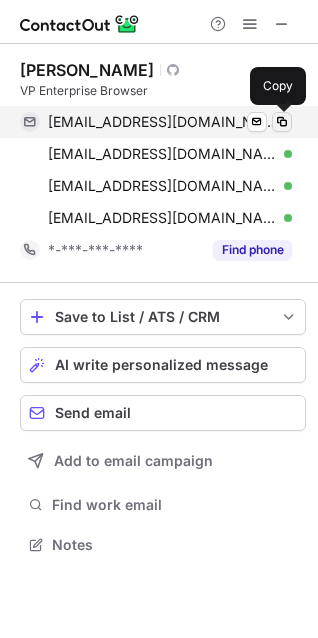 click at bounding box center (282, 122) 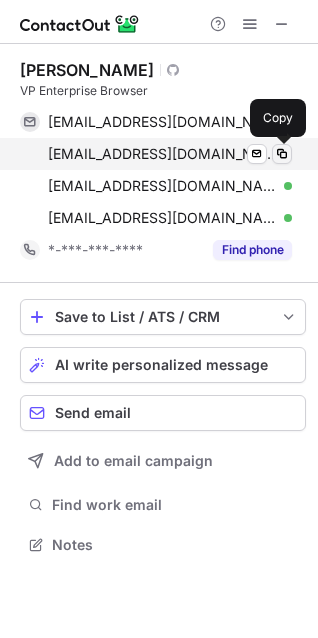 click at bounding box center (282, 154) 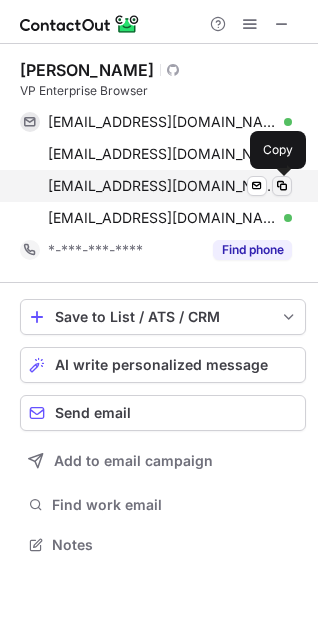 click at bounding box center [282, 186] 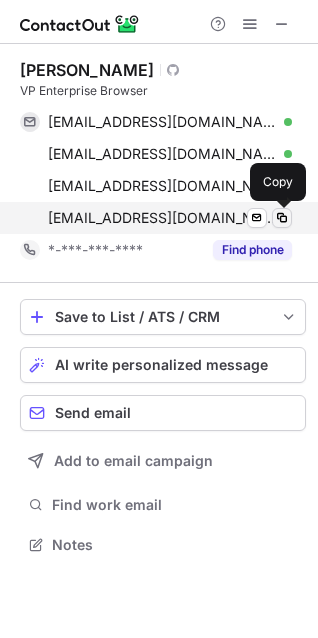 click at bounding box center [282, 218] 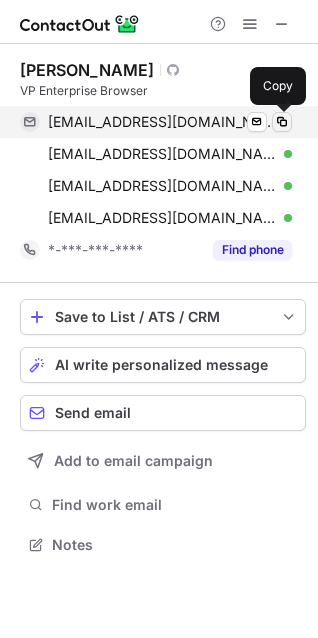 click at bounding box center [282, 122] 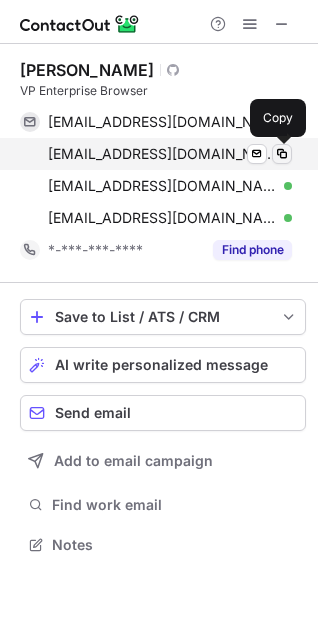 click at bounding box center [282, 154] 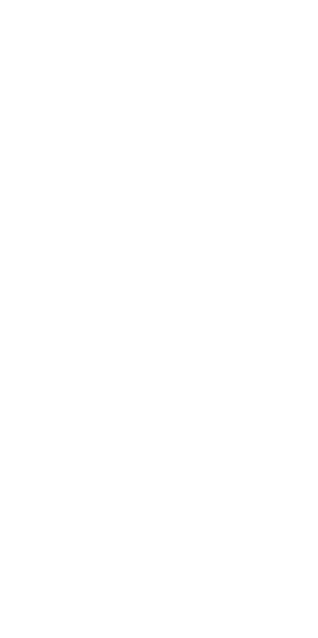 scroll, scrollTop: 0, scrollLeft: 0, axis: both 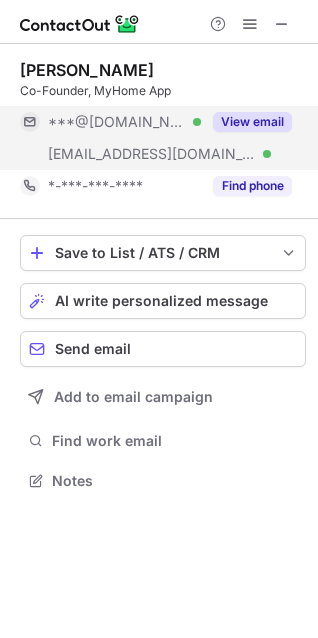 click on "View email" at bounding box center [252, 122] 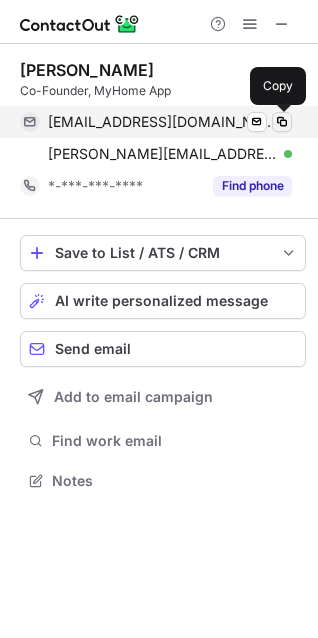 click at bounding box center [282, 122] 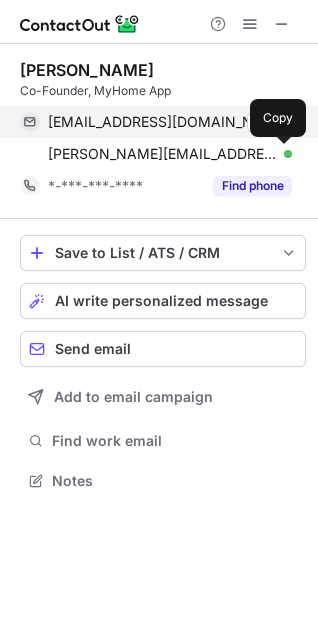 click at bounding box center [282, 154] 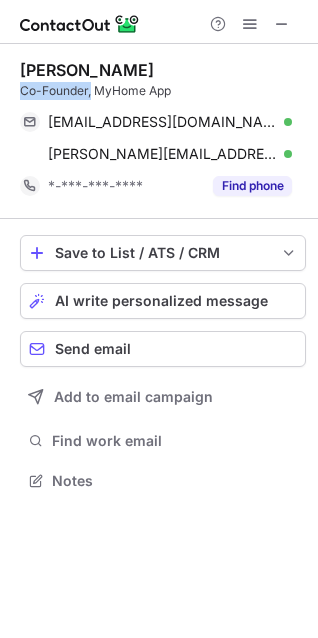 drag, startPoint x: 91, startPoint y: 91, endPoint x: 15, endPoint y: 89, distance: 76.02631 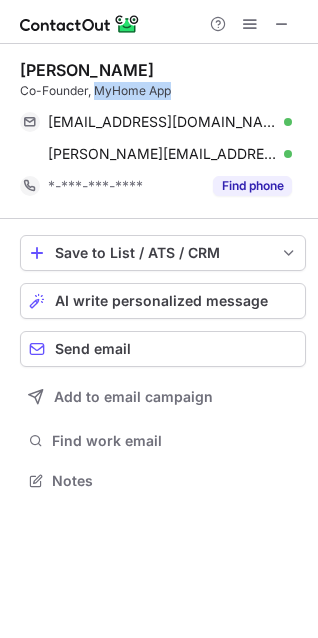 drag, startPoint x: 190, startPoint y: 88, endPoint x: 97, endPoint y: 86, distance: 93.0215 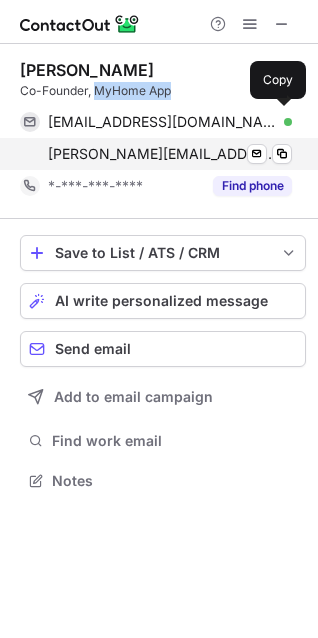copy on "MyHome App" 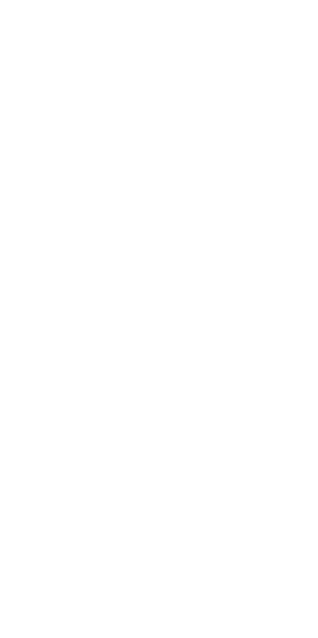 scroll, scrollTop: 0, scrollLeft: 0, axis: both 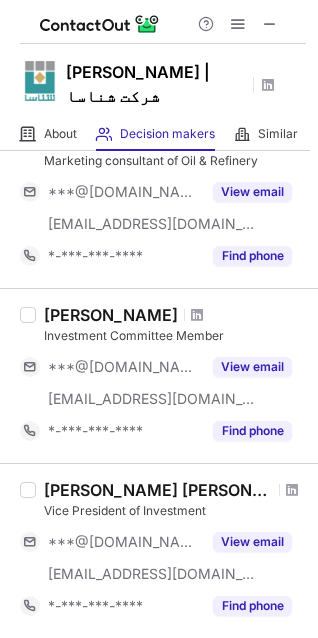 drag, startPoint x: 188, startPoint y: 291, endPoint x: 246, endPoint y: 288, distance: 58.077534 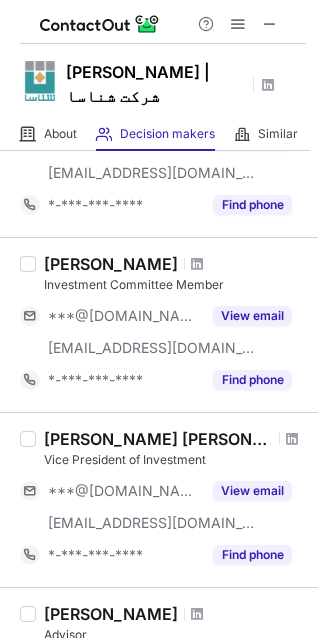 scroll, scrollTop: 400, scrollLeft: 0, axis: vertical 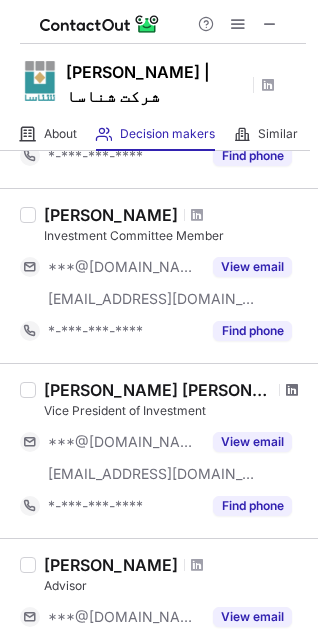 click at bounding box center (292, 390) 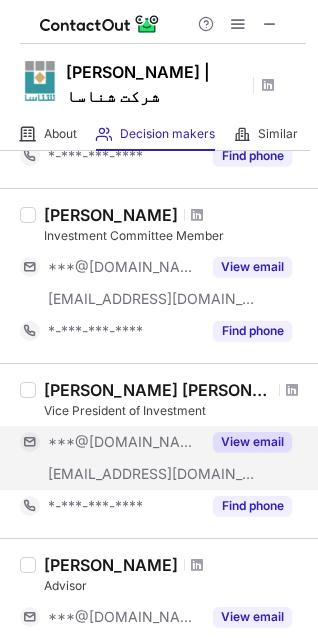 click on "View email" at bounding box center [252, 442] 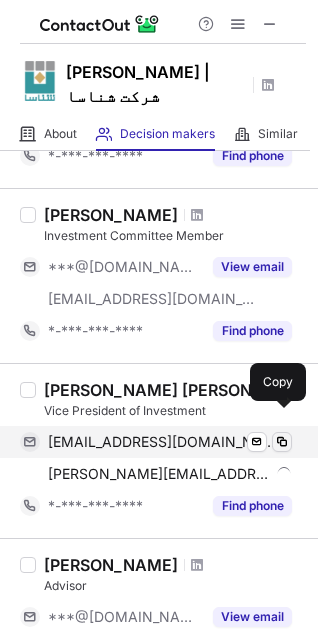 click at bounding box center [282, 442] 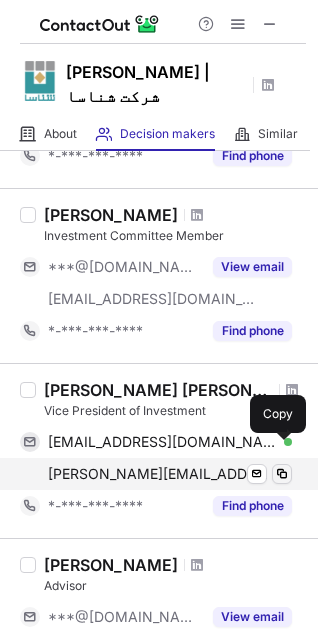 click at bounding box center (282, 474) 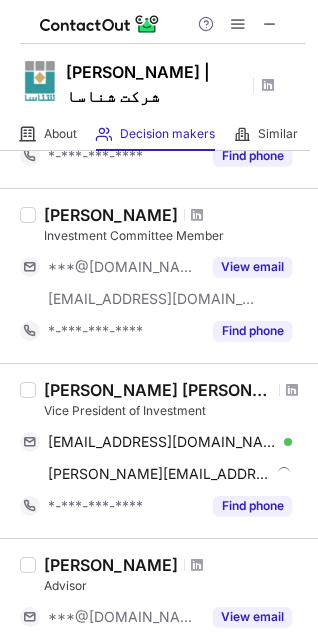click on "Vice President of Investment" at bounding box center (175, 411) 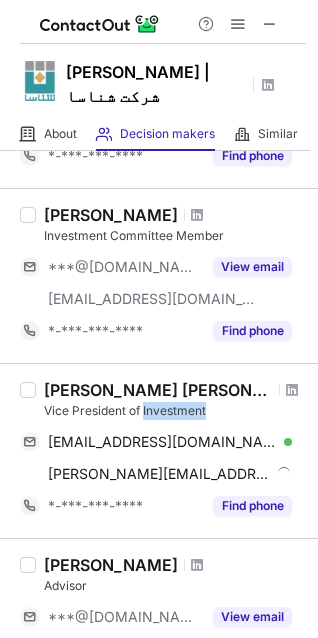 drag, startPoint x: 143, startPoint y: 385, endPoint x: 134, endPoint y: 378, distance: 11.401754 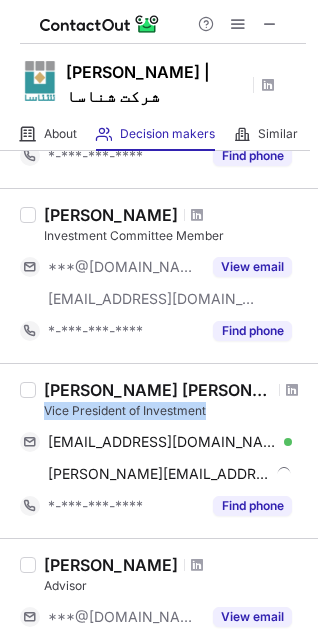 copy on "Vice President of Investment" 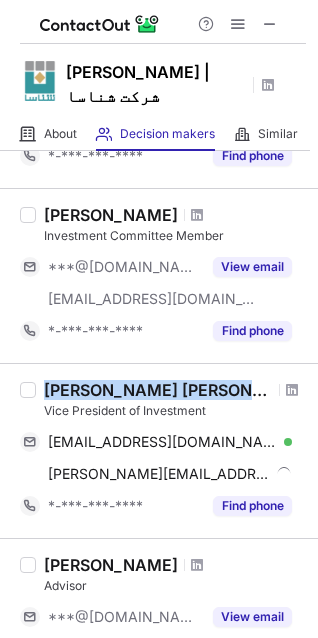 copy on "Seyed Hamidreza Alavi" 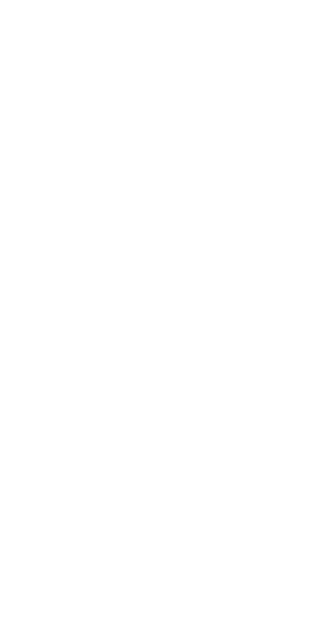 scroll, scrollTop: 0, scrollLeft: 0, axis: both 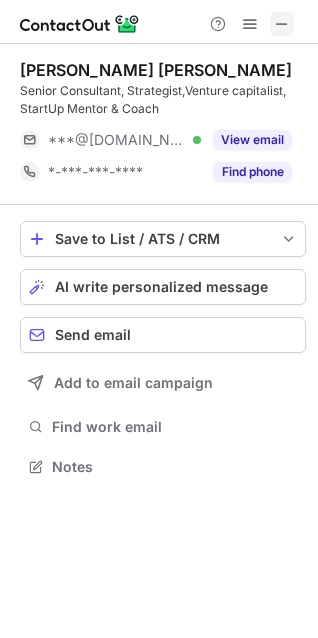 click at bounding box center (282, 24) 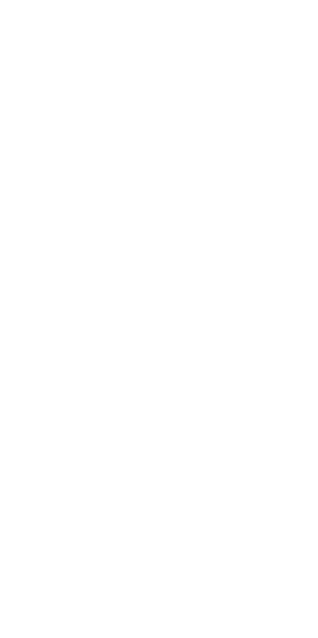 scroll, scrollTop: 0, scrollLeft: 0, axis: both 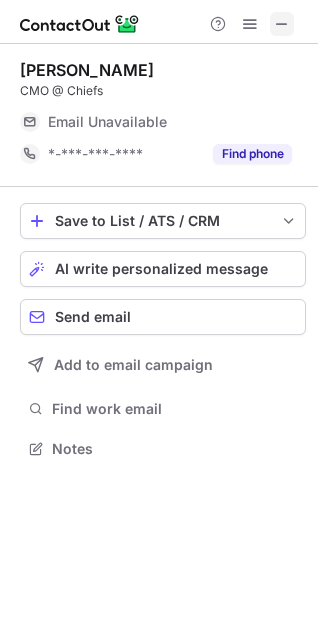 click at bounding box center [282, 24] 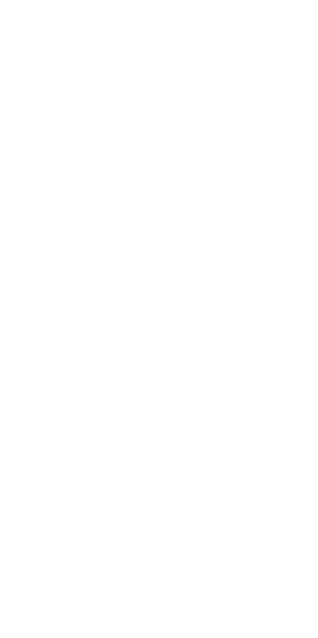 scroll, scrollTop: 0, scrollLeft: 0, axis: both 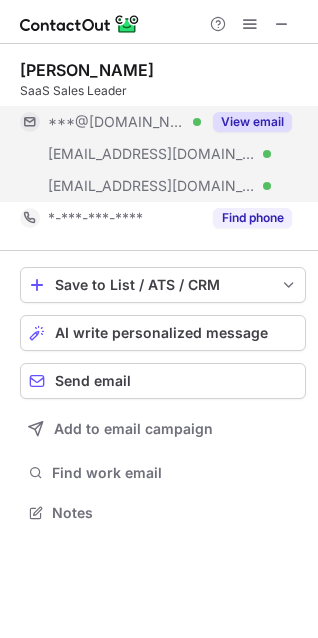 click on "View email" at bounding box center [246, 122] 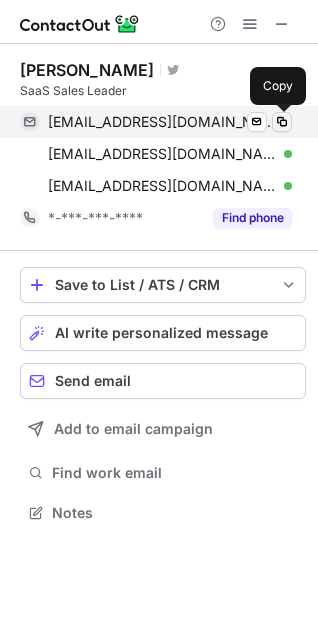 click at bounding box center (282, 122) 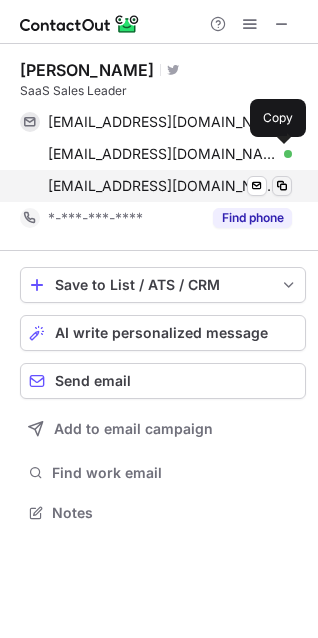 click at bounding box center (282, 154) 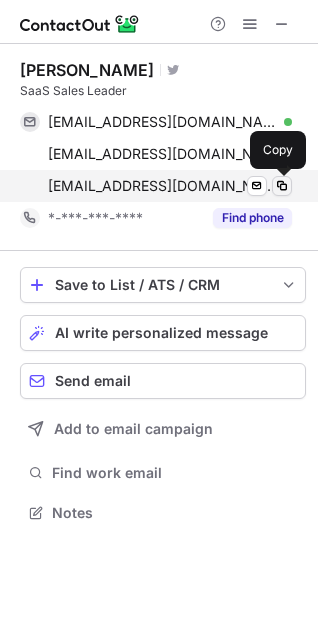 click at bounding box center [282, 186] 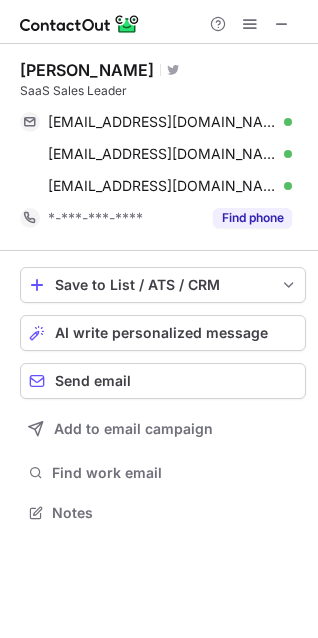 click on "[PERSON_NAME]" at bounding box center [87, 70] 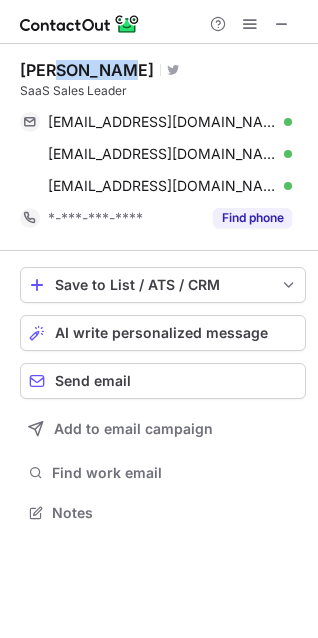 click on "[PERSON_NAME]" at bounding box center [87, 70] 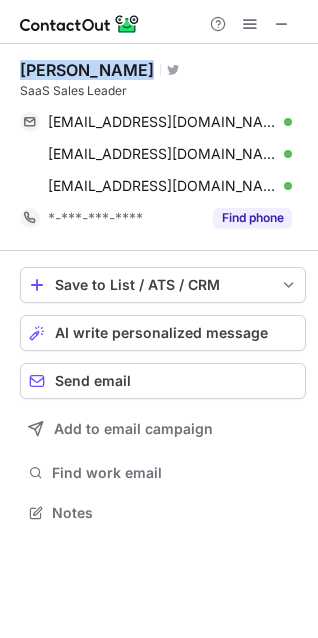 click on "[PERSON_NAME]" at bounding box center (87, 70) 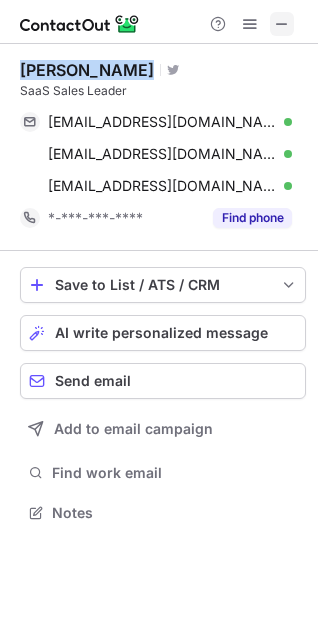 click at bounding box center [282, 24] 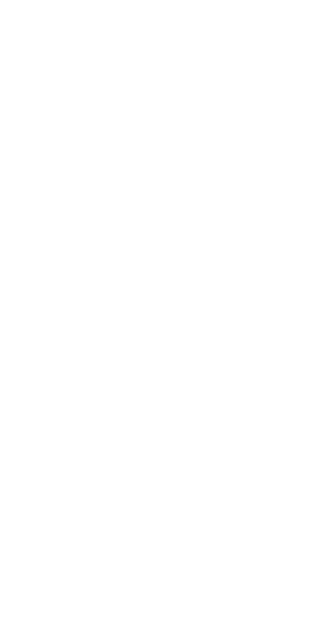 scroll, scrollTop: 0, scrollLeft: 0, axis: both 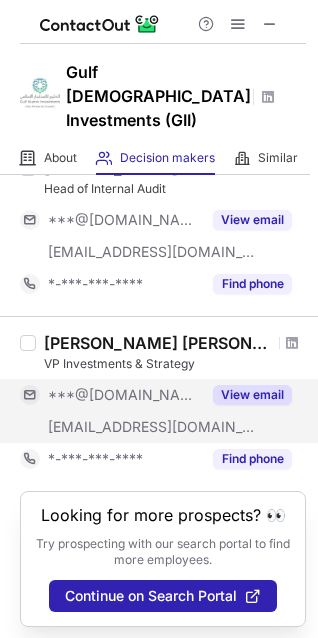 click on "View email" at bounding box center [252, 395] 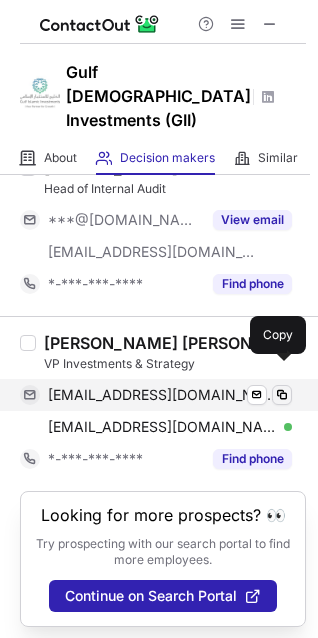 click at bounding box center (282, 395) 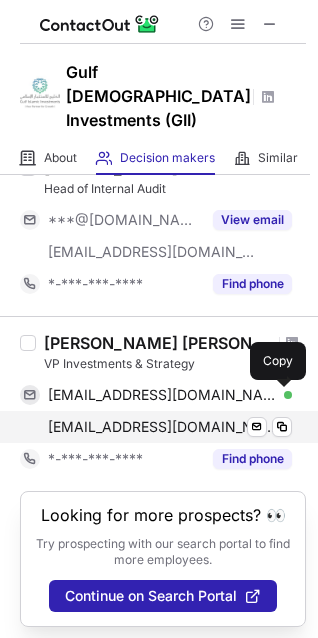 click on "pnahata@gii.ae Verified Send email Copy" at bounding box center (156, 427) 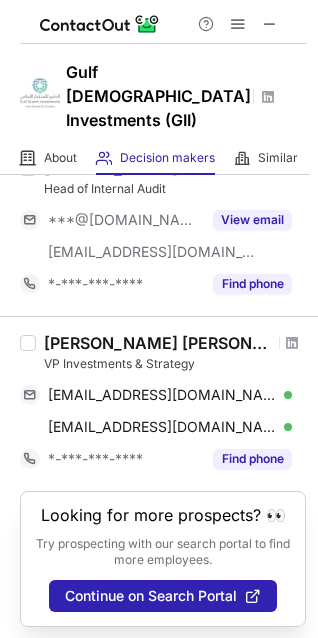 click on "VP Investments & Strategy" at bounding box center (175, 364) 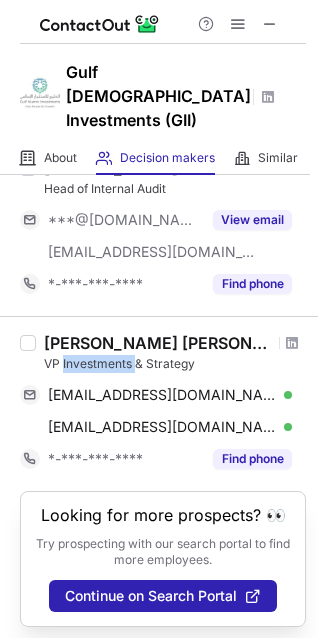 click on "VP Investments & Strategy" at bounding box center (175, 364) 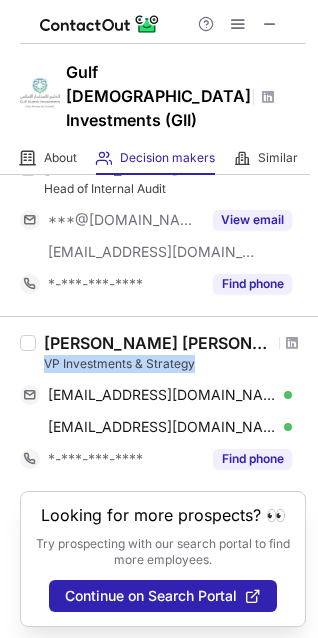 click on "VP Investments & Strategy" at bounding box center [175, 364] 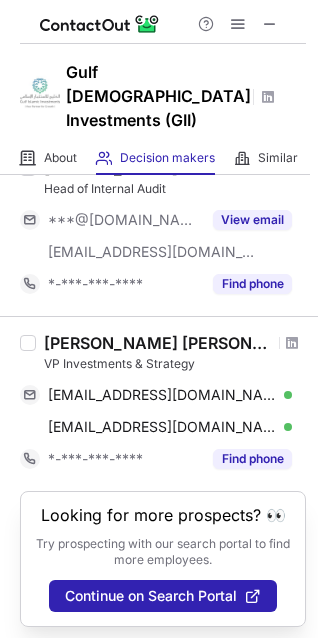 click on "Praveen Kumar Nahata" at bounding box center (158, 343) 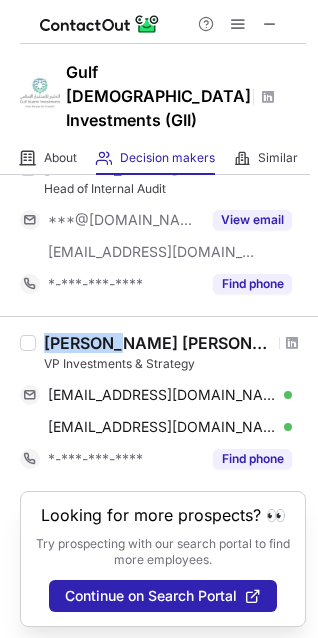 click on "Praveen Kumar Nahata" at bounding box center (158, 343) 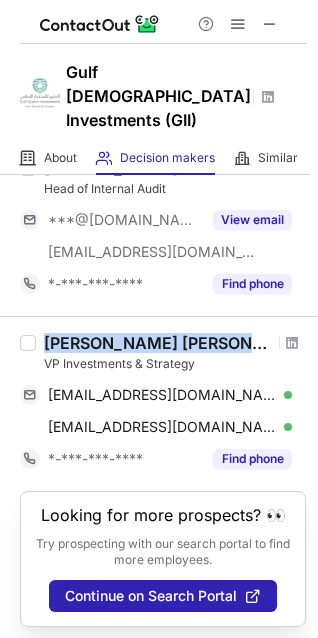 click on "Praveen Kumar Nahata" at bounding box center (158, 343) 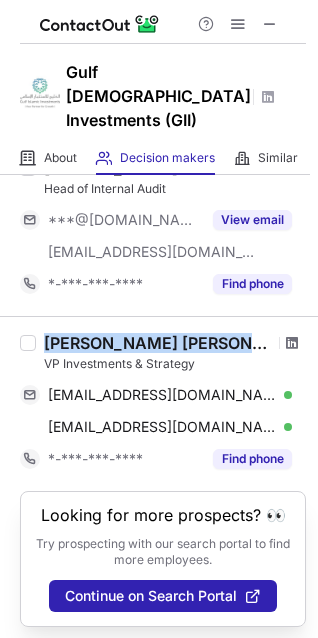 click at bounding box center [292, 343] 